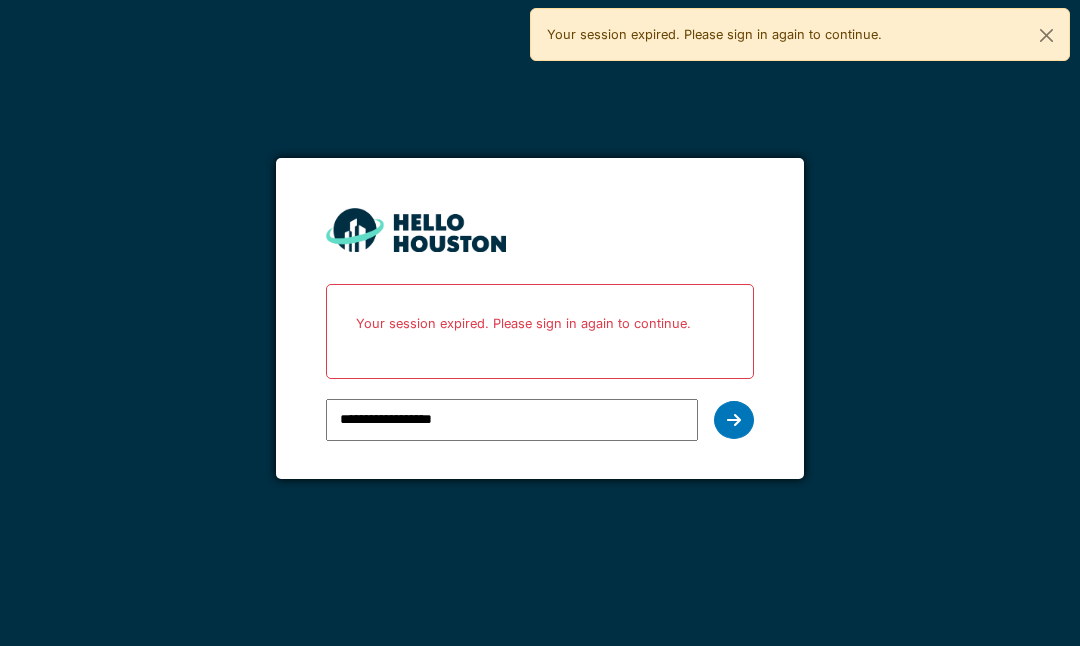 scroll, scrollTop: 0, scrollLeft: 0, axis: both 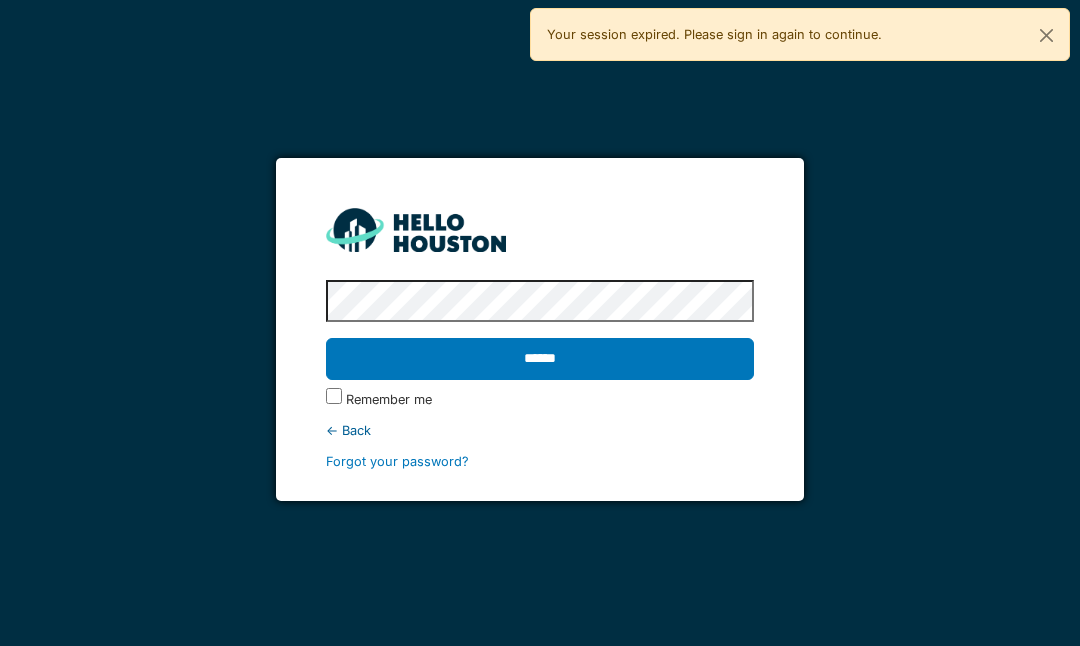 click on "******" at bounding box center (539, 359) 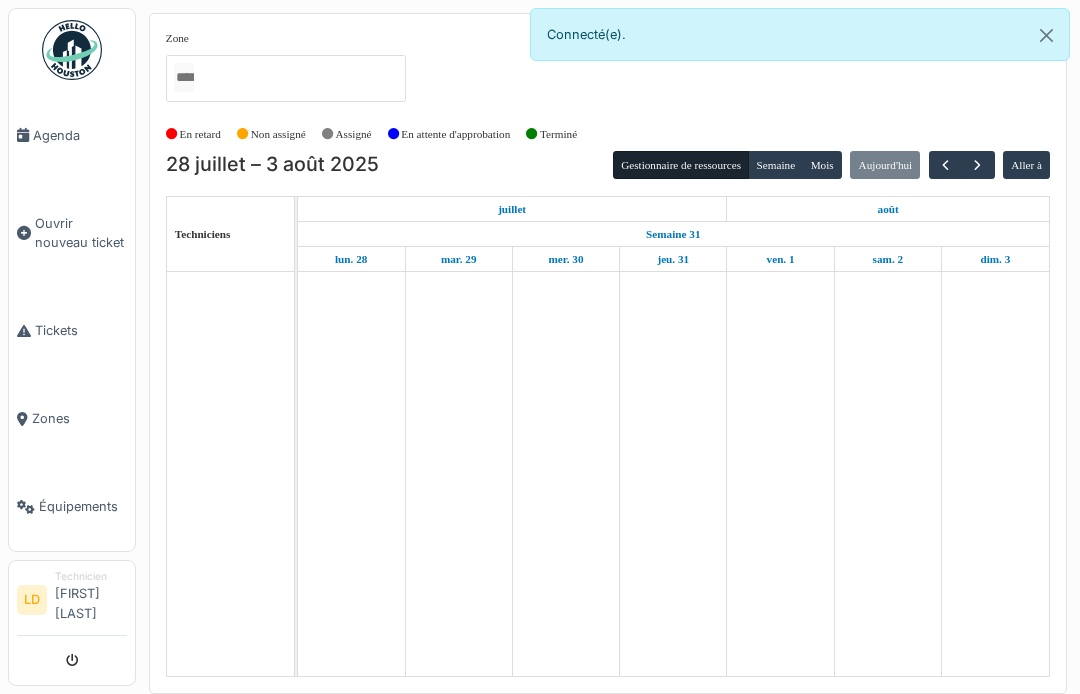 scroll, scrollTop: 0, scrollLeft: 0, axis: both 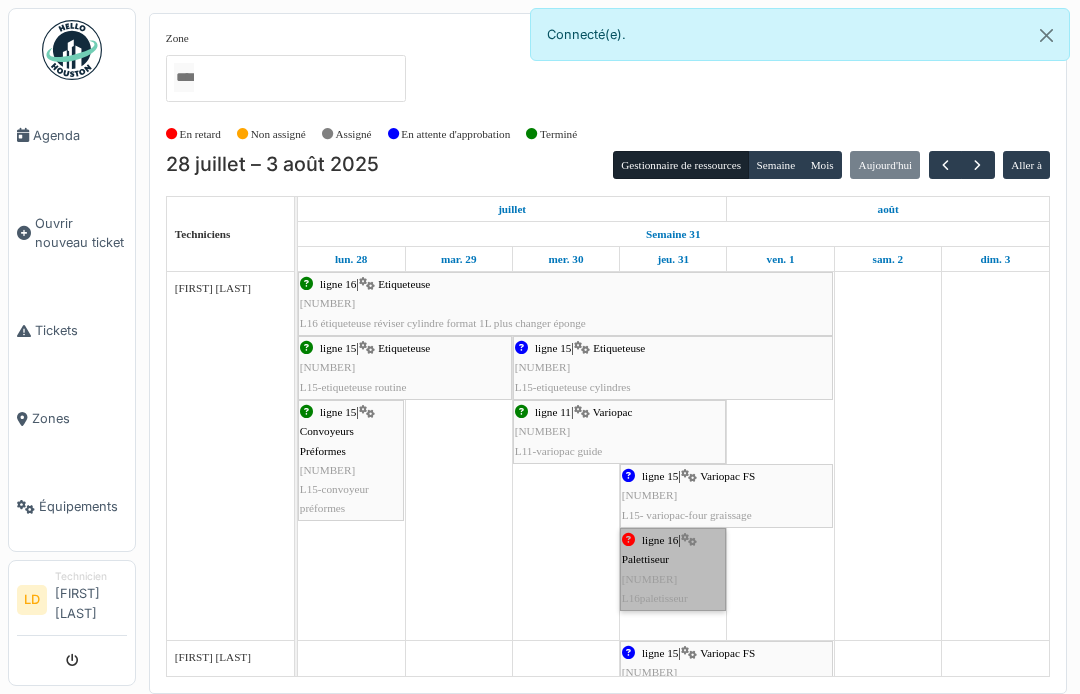 click on "ligne 16
|     Palettiseur
2025/08/63/01195
L16paletisseur" at bounding box center (673, 569) 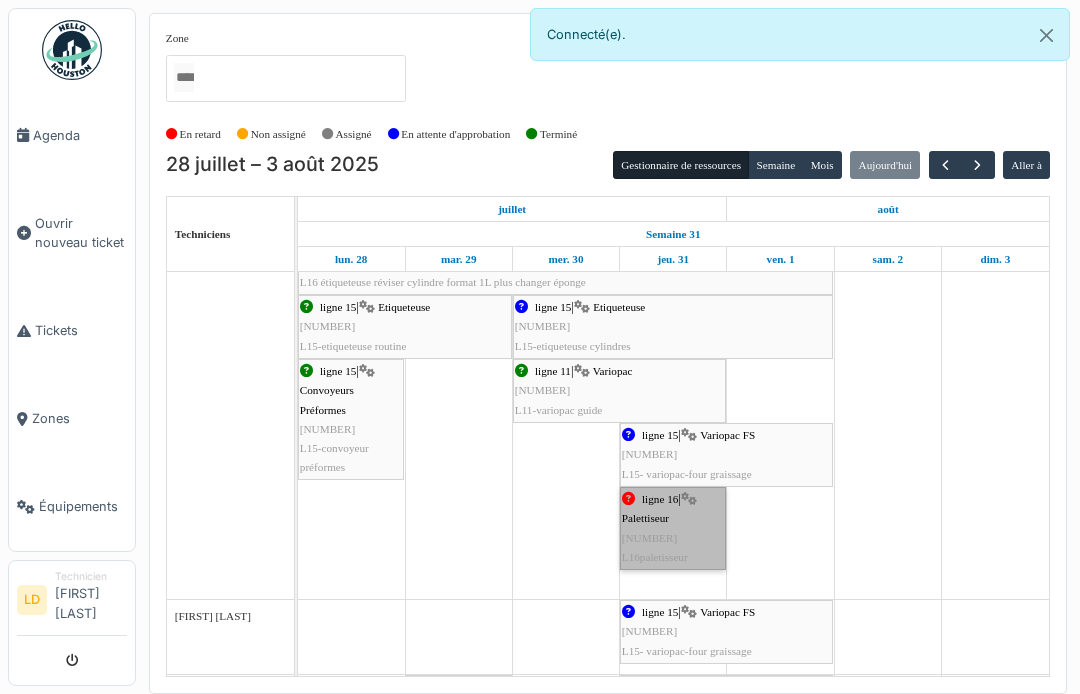 scroll, scrollTop: 57, scrollLeft: 0, axis: vertical 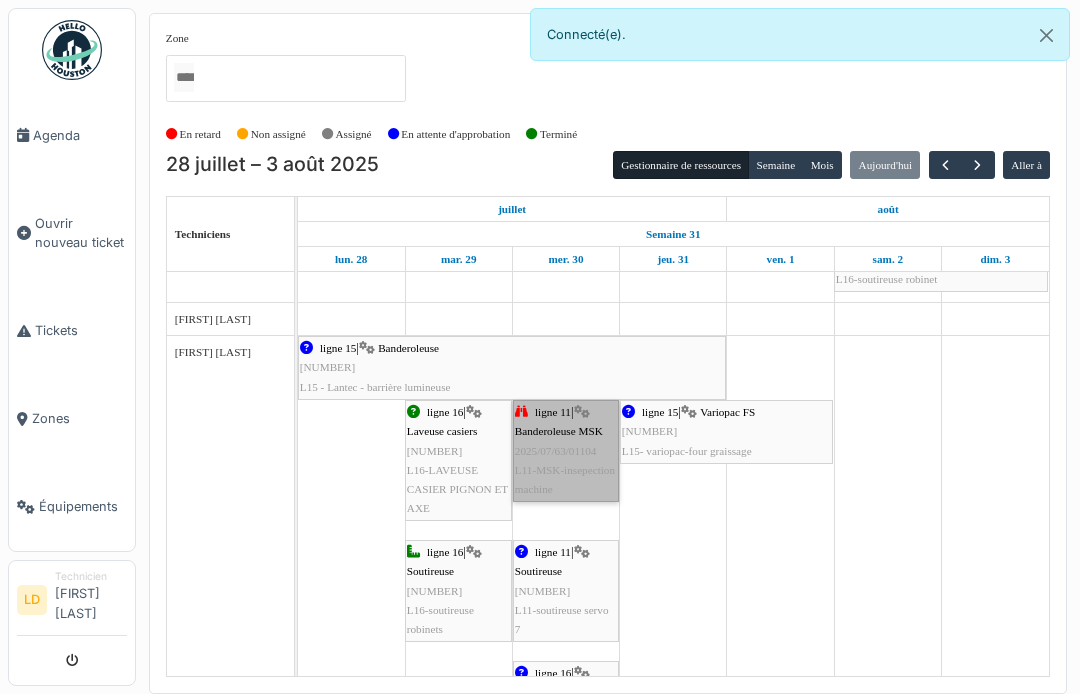 click on "ligne 11
|     Banderoleuse MSK
2025/07/63/01104
L11-MSK-insepection machine" at bounding box center (566, 451) 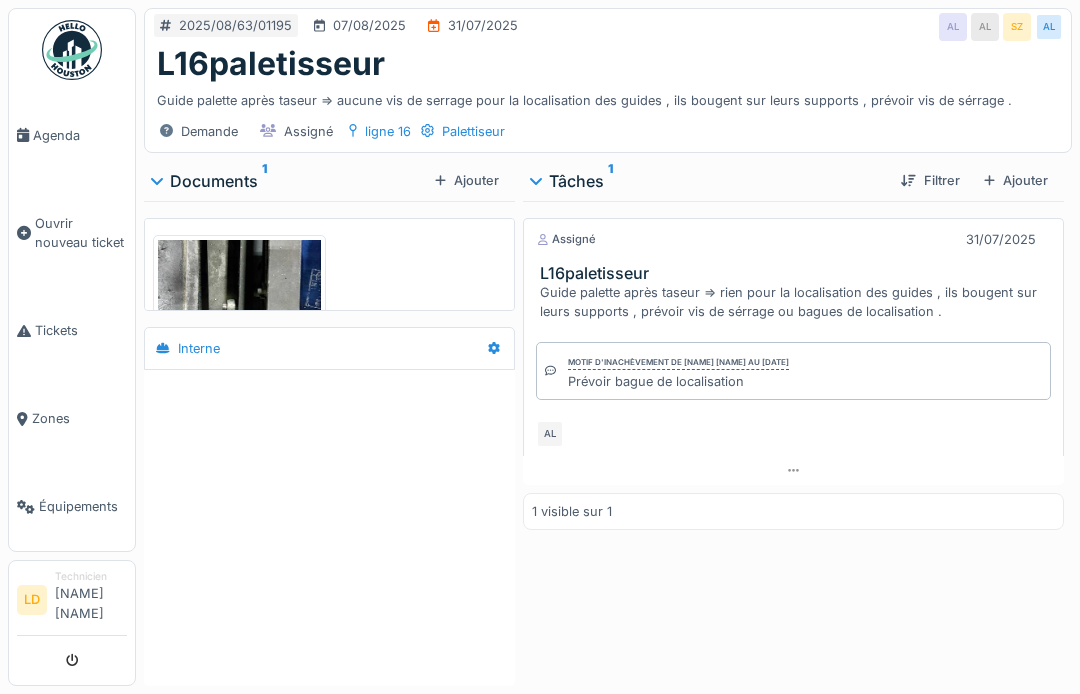 scroll, scrollTop: 0, scrollLeft: 0, axis: both 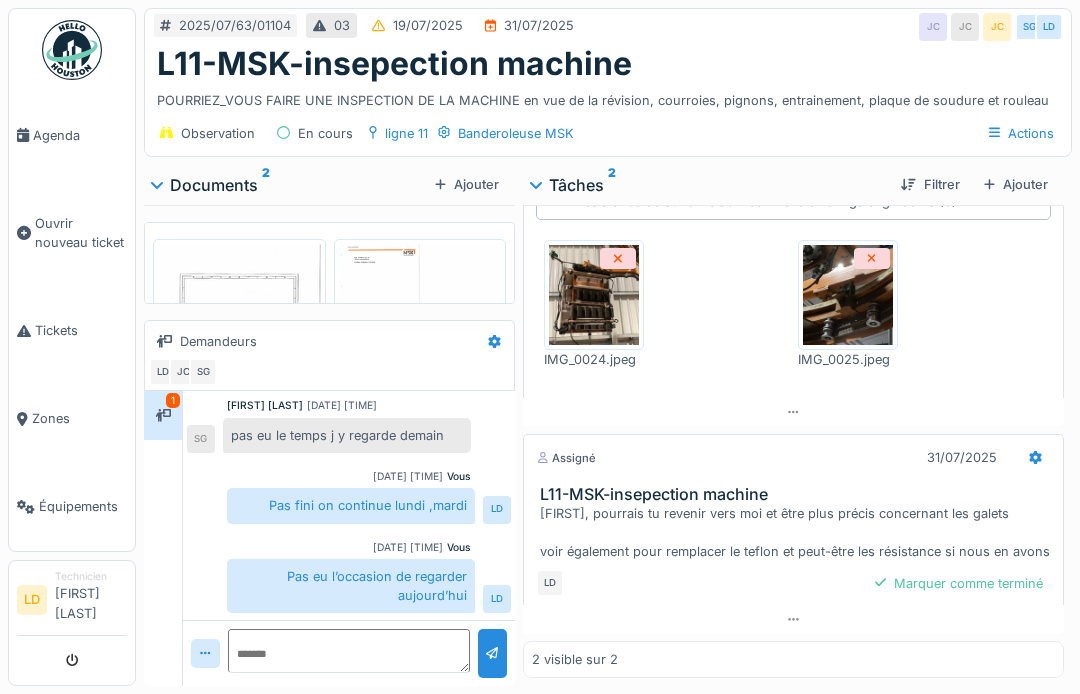 click on "Marquer comme terminé" at bounding box center (959, 583) 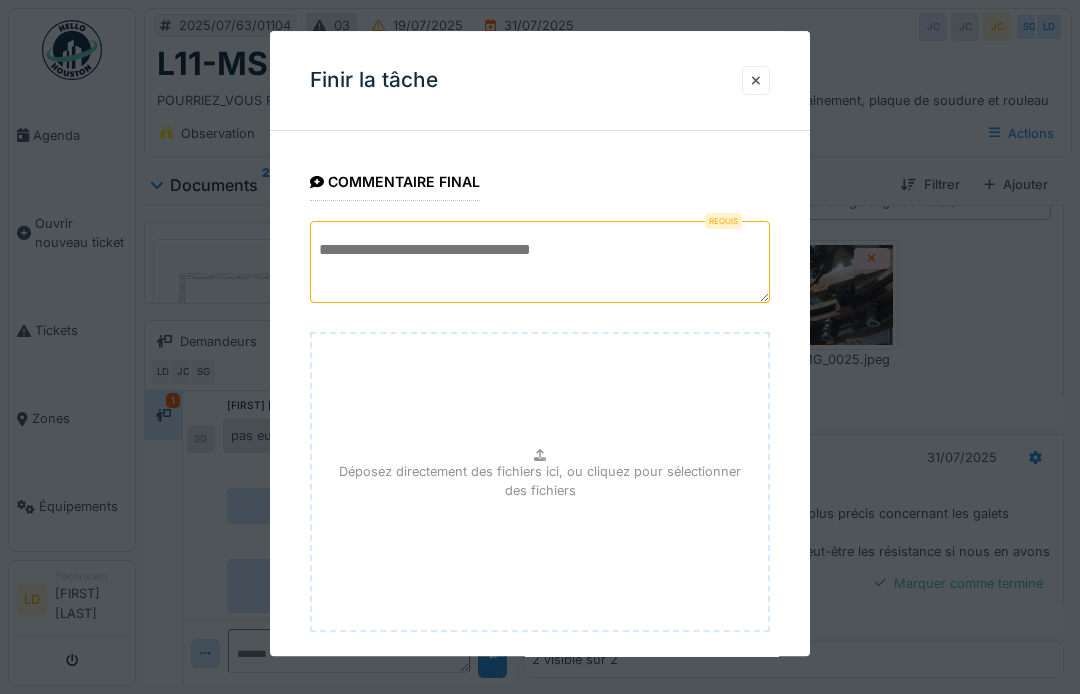 click at bounding box center (540, 262) 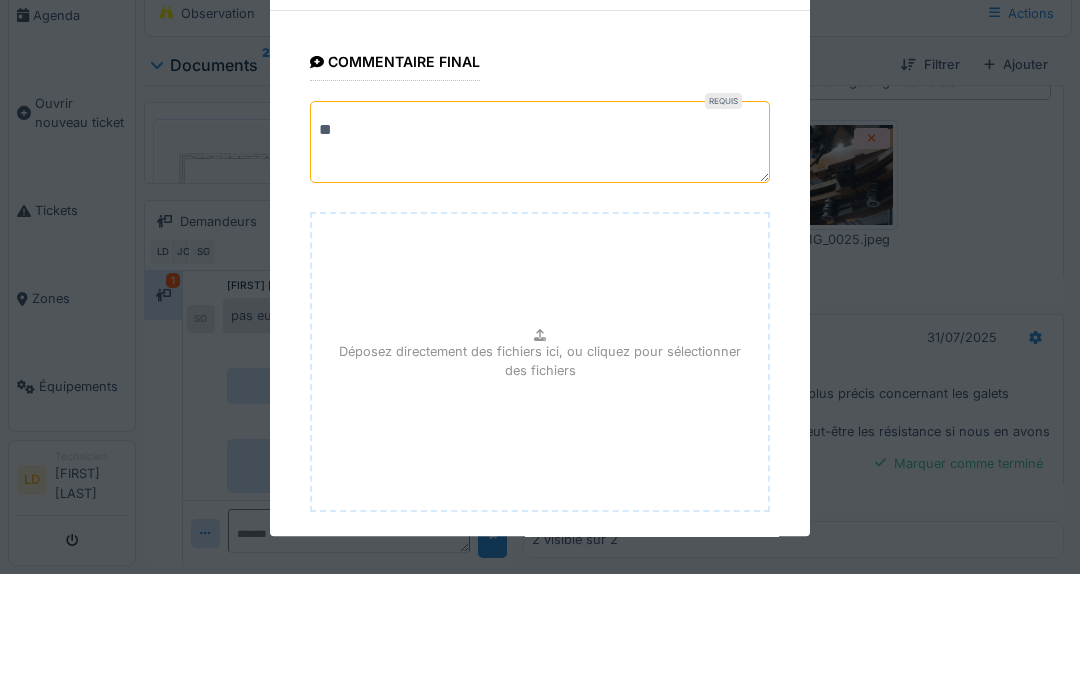 type on "*" 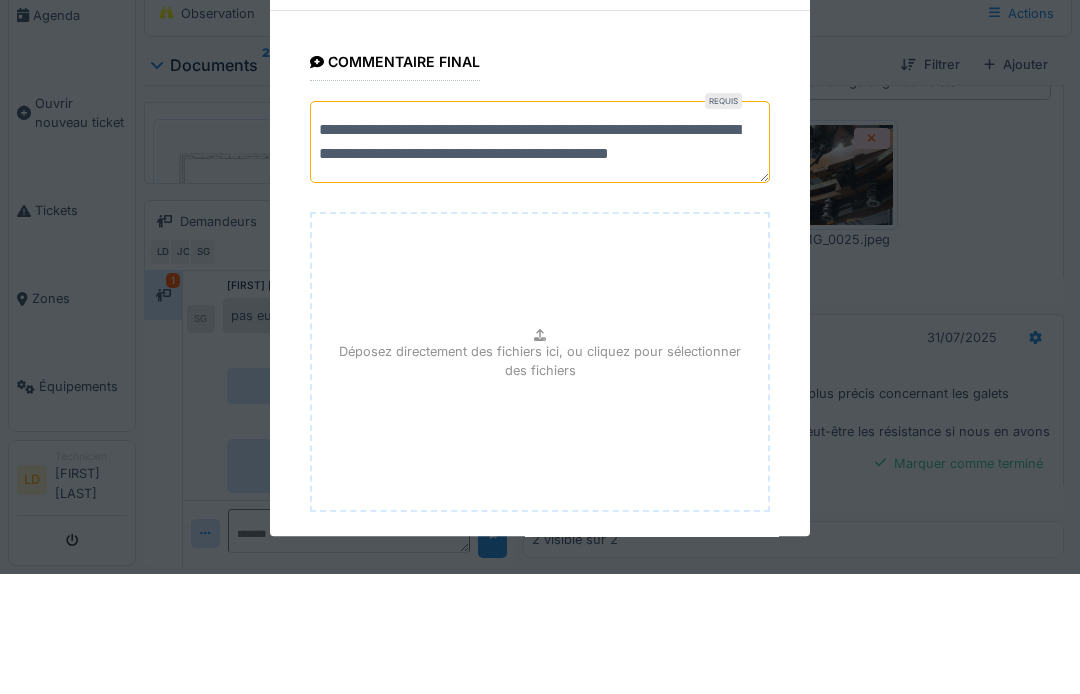 scroll, scrollTop: 7, scrollLeft: 0, axis: vertical 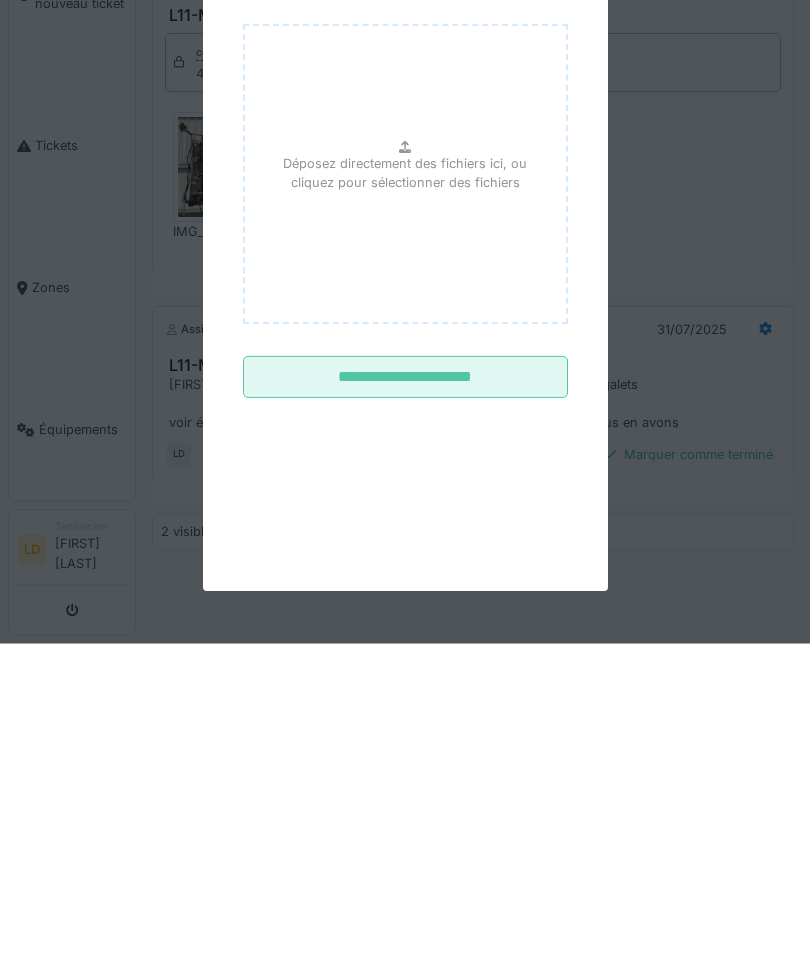 type on "**********" 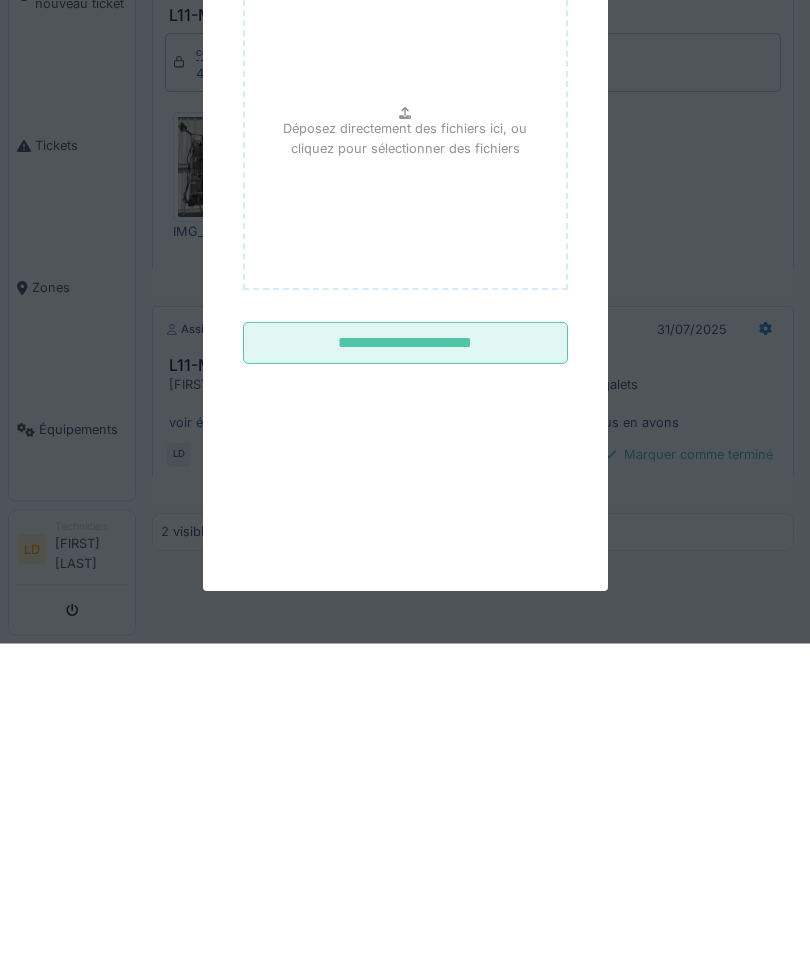 scroll, scrollTop: 14, scrollLeft: 0, axis: vertical 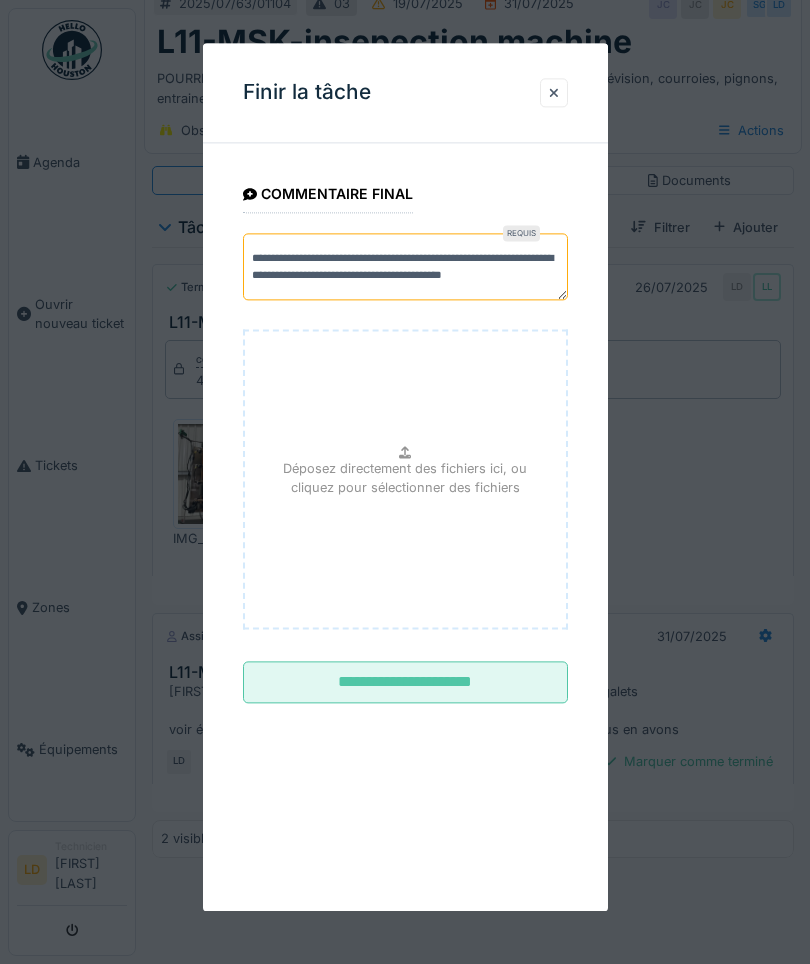 click on "**********" at bounding box center (405, 683) 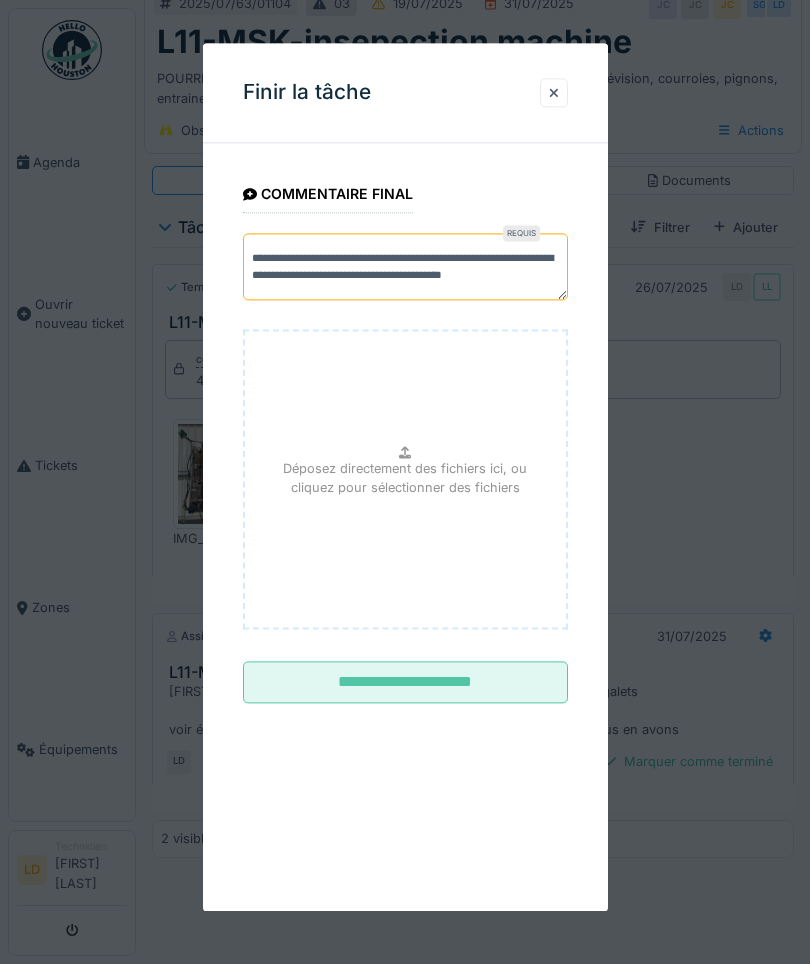 click on "**********" at bounding box center (405, 683) 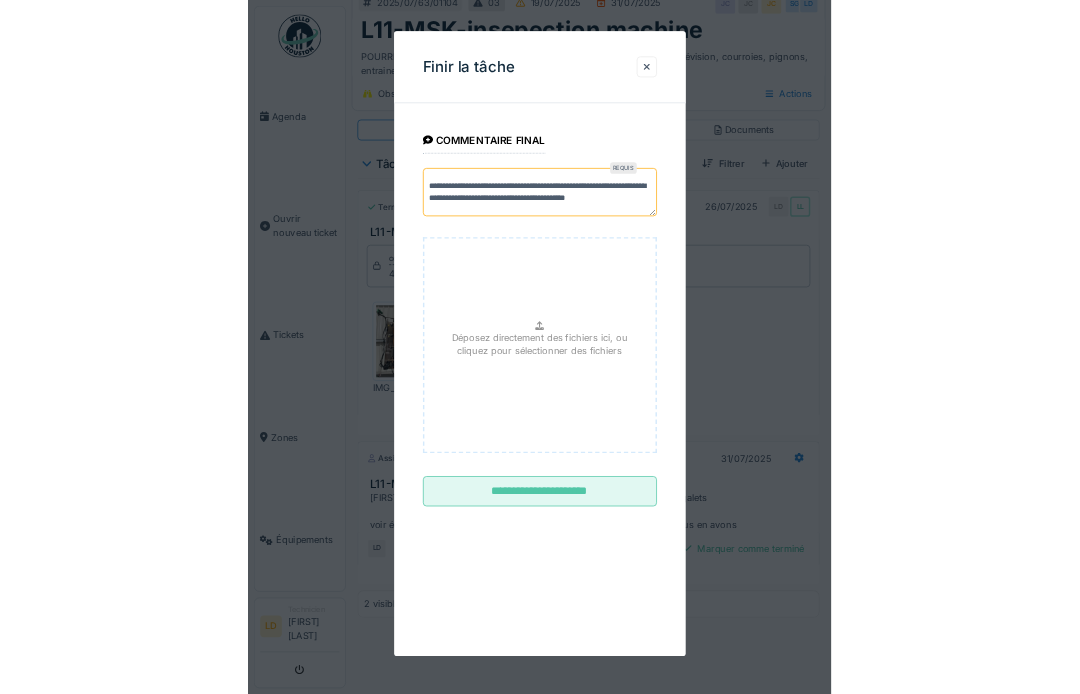 scroll, scrollTop: 0, scrollLeft: 0, axis: both 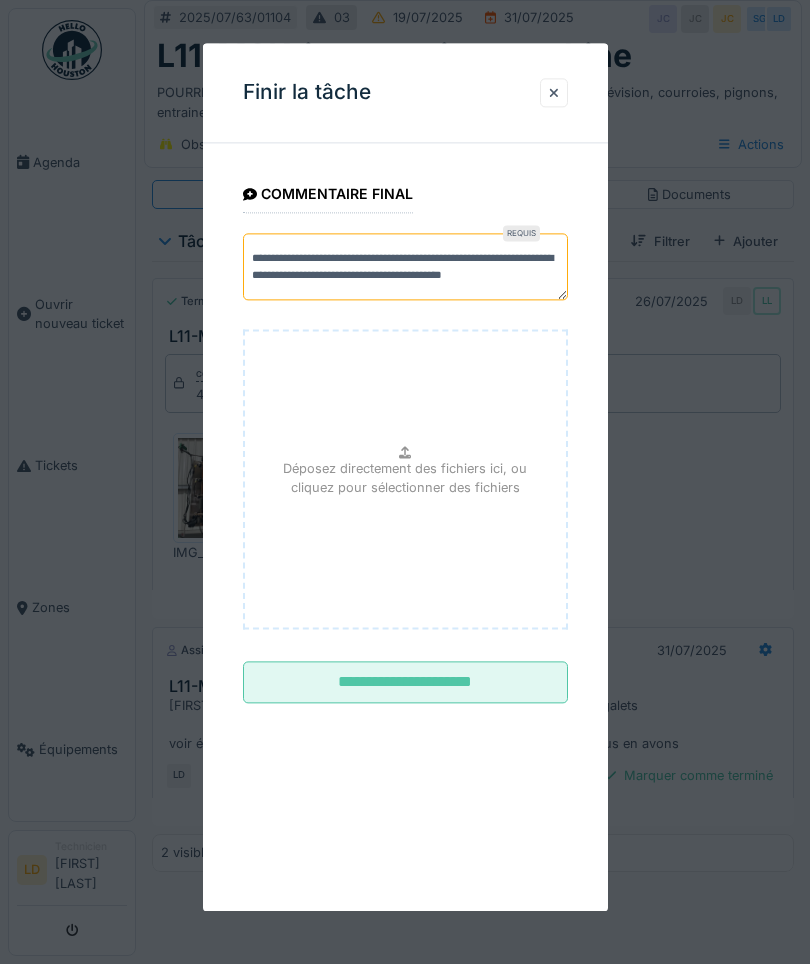 click on "**********" at bounding box center [405, 683] 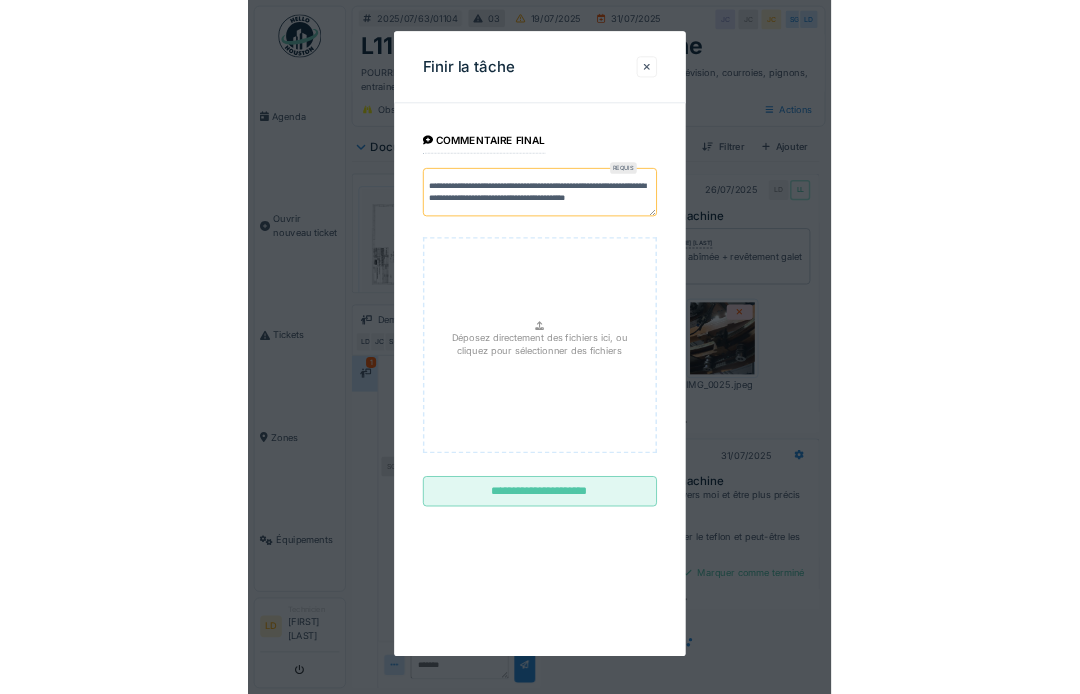 scroll, scrollTop: 0, scrollLeft: 0, axis: both 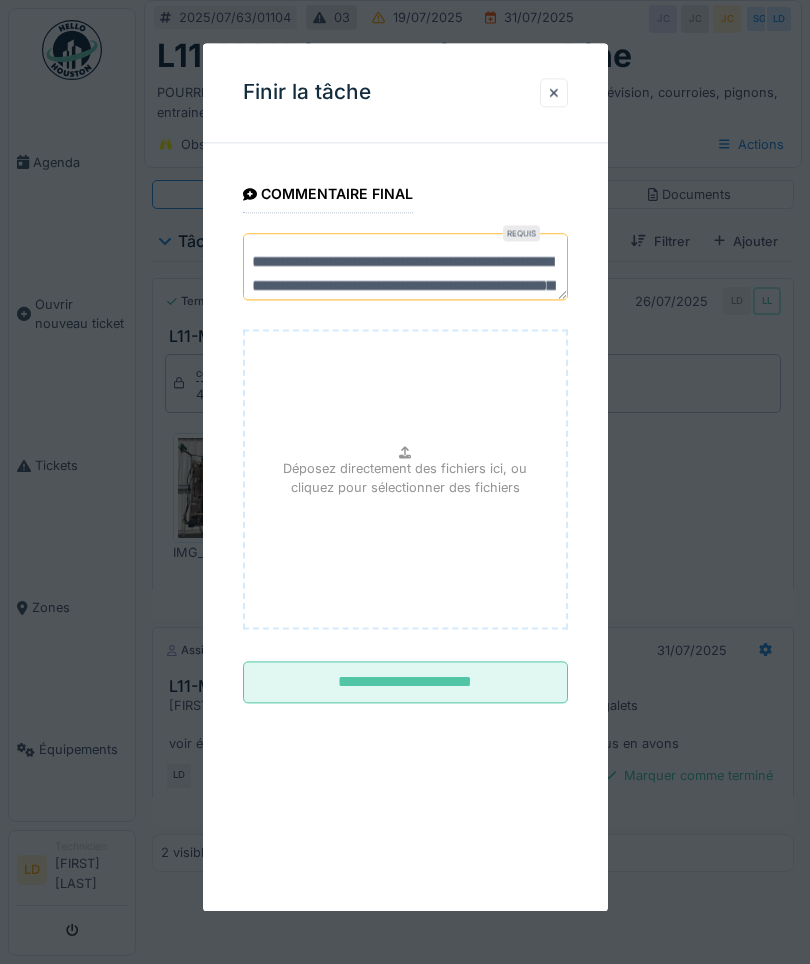 click on "**********" at bounding box center (405, 266) 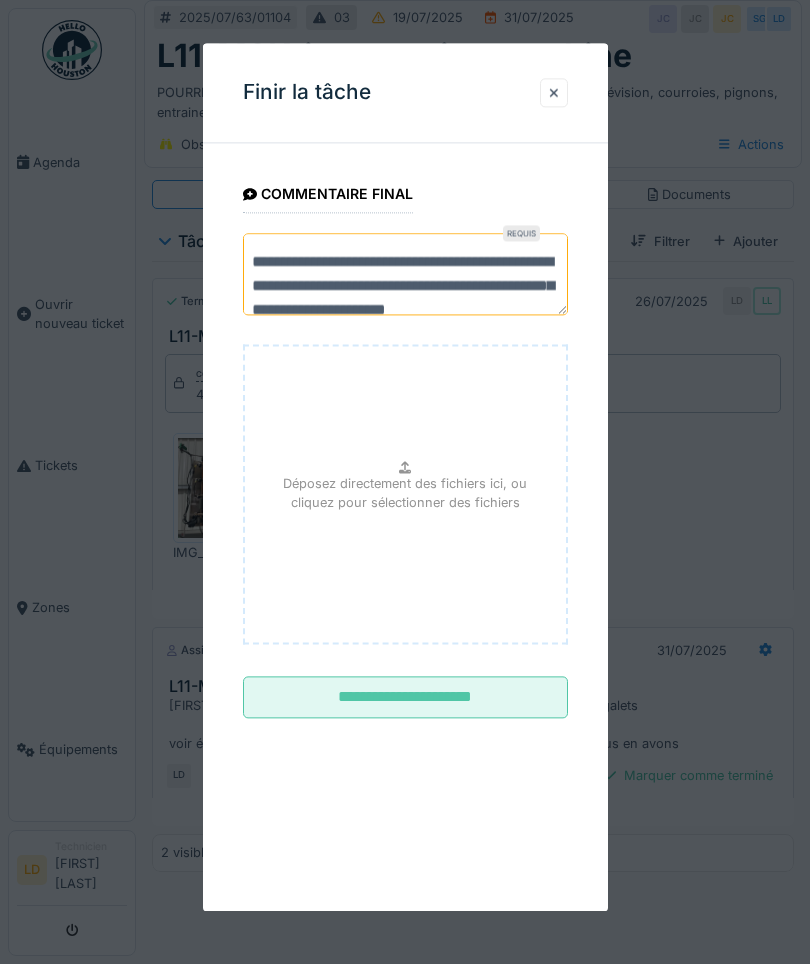 click on "**********" at bounding box center (405, 274) 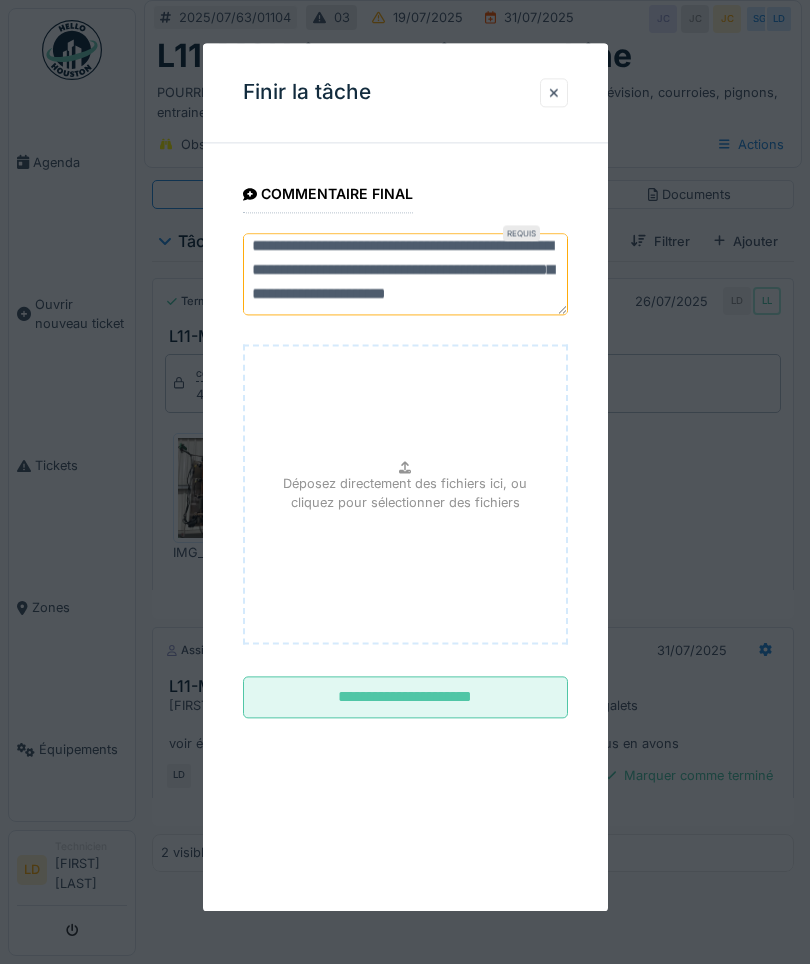 scroll, scrollTop: 14, scrollLeft: 0, axis: vertical 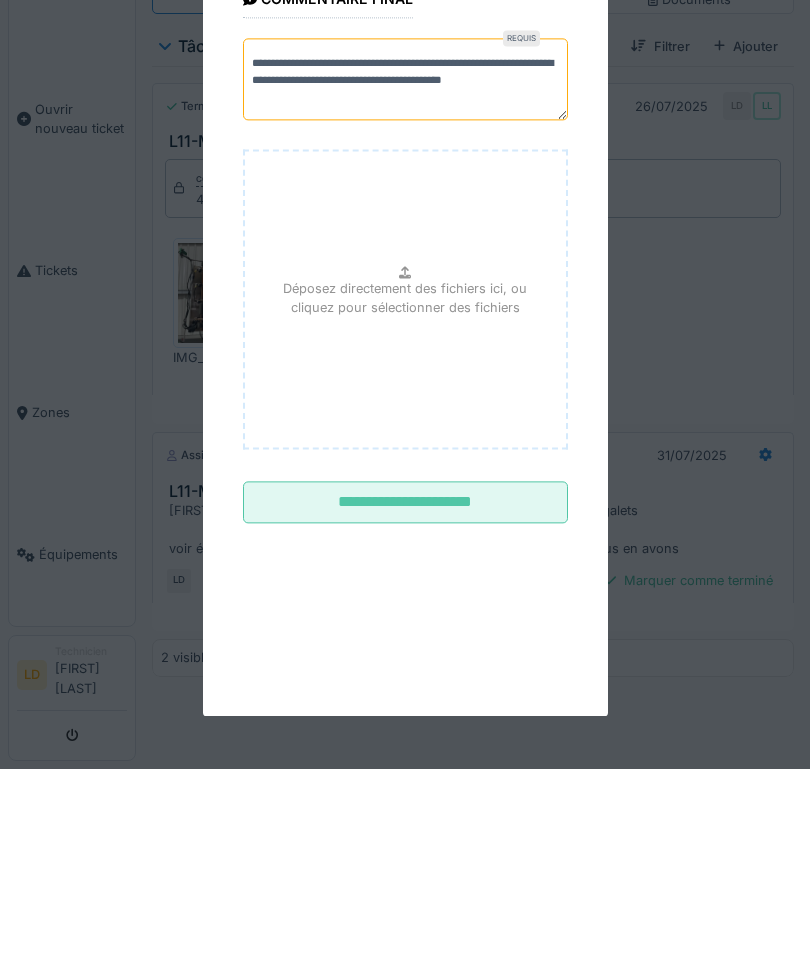click on "**********" at bounding box center (405, 446) 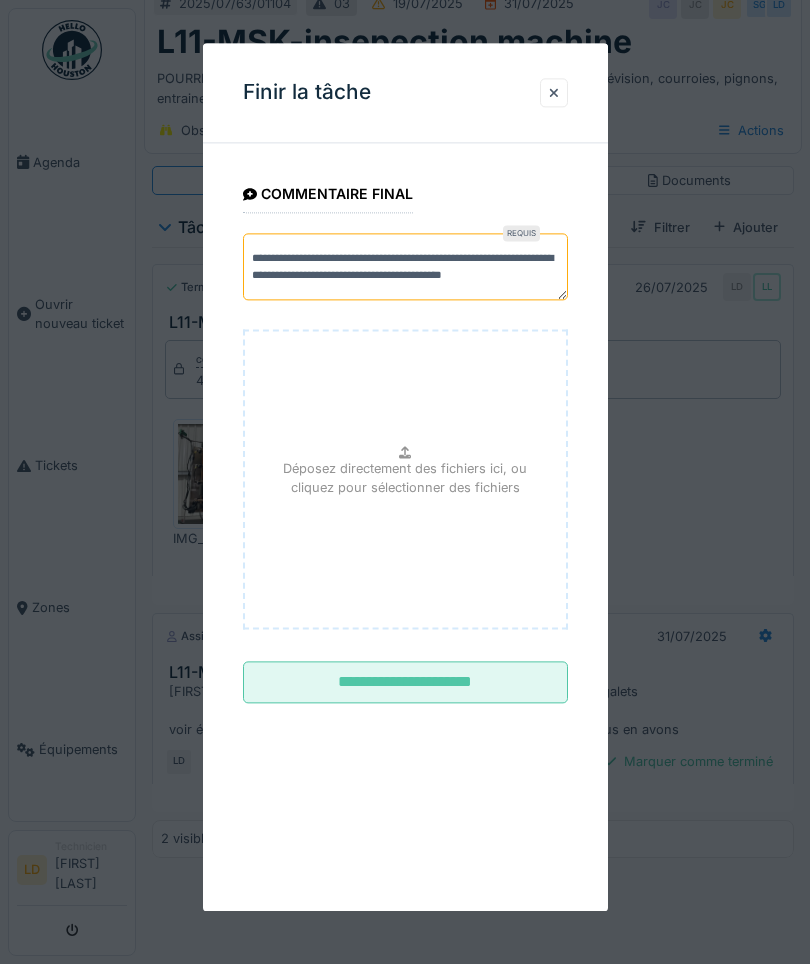 click on "**********" at bounding box center (405, 683) 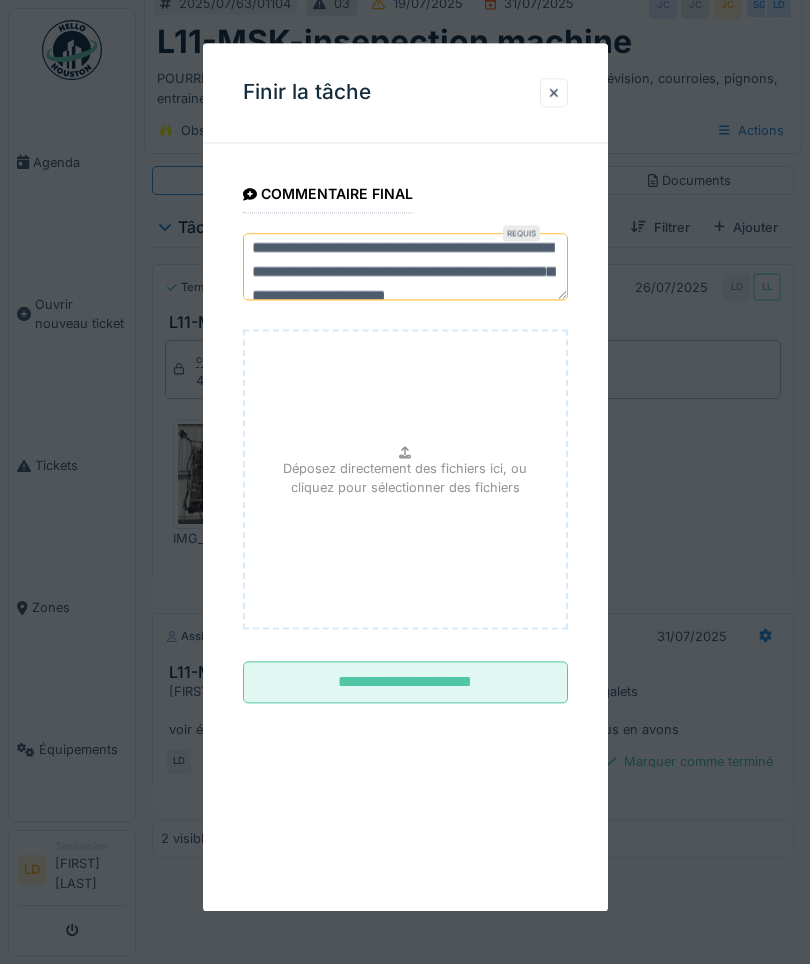 click on "**********" at bounding box center (405, 439) 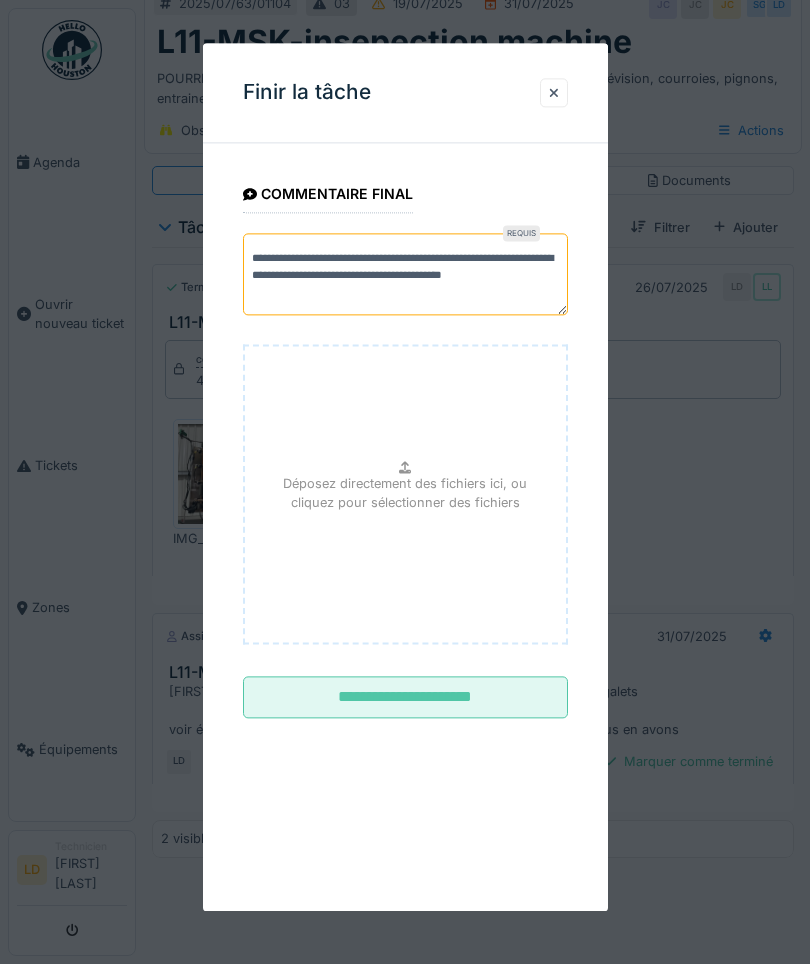 click at bounding box center (554, 92) 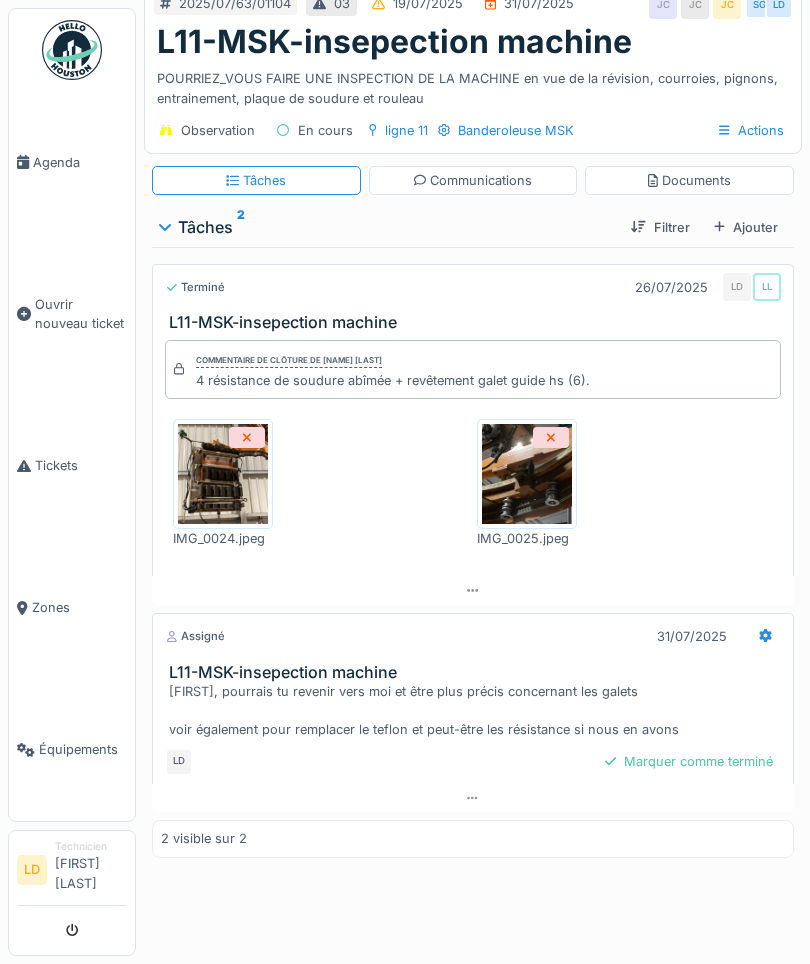 click on "Marquer comme terminé" at bounding box center [689, 761] 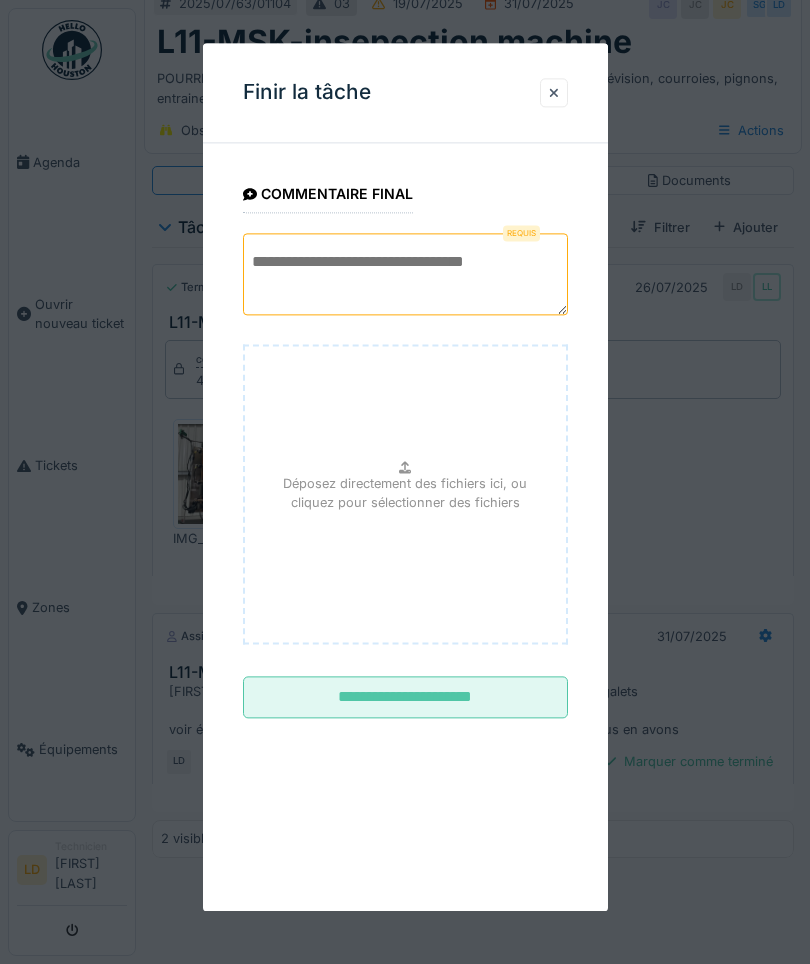 click at bounding box center (405, 274) 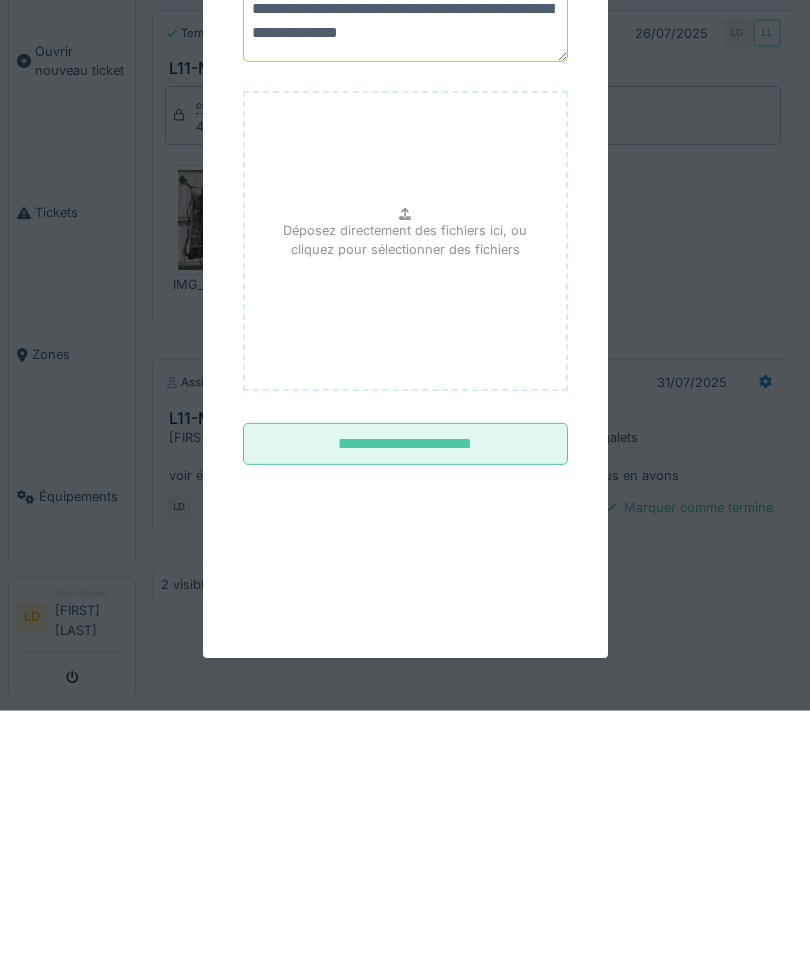type on "**********" 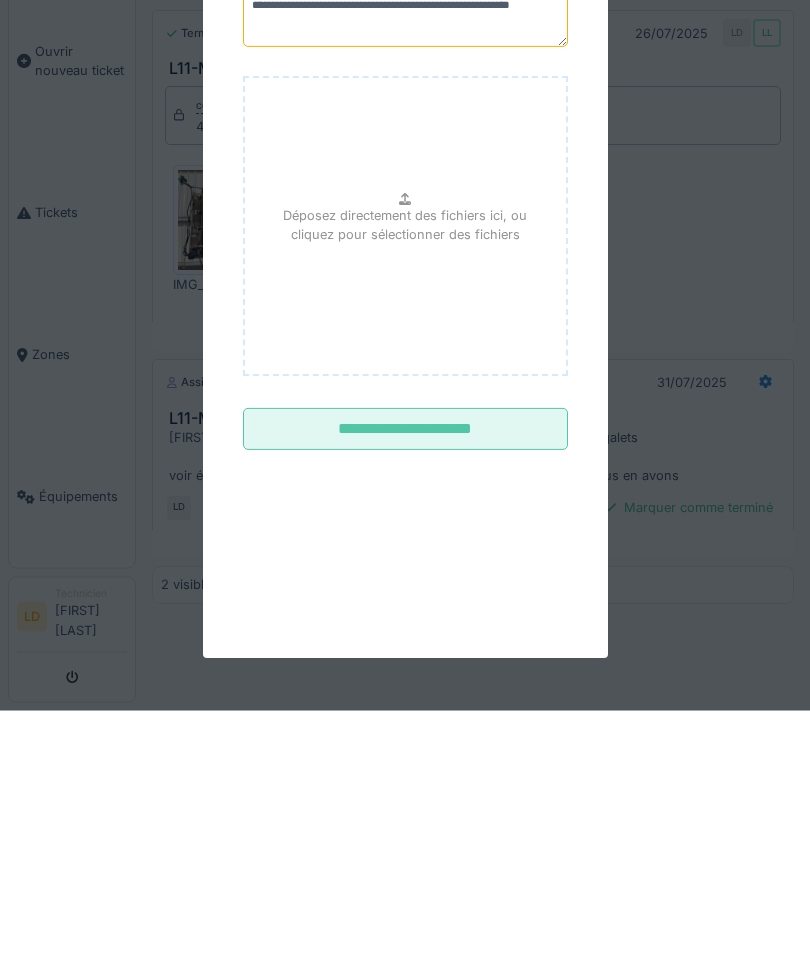 click on "**********" at bounding box center [405, 439] 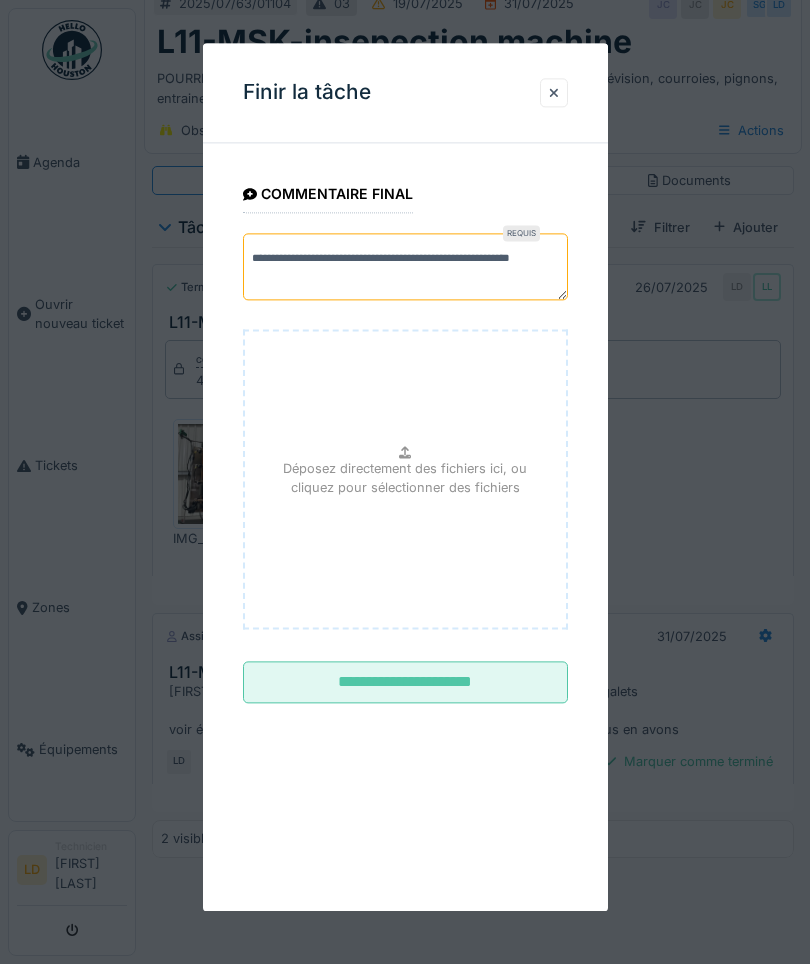 click on "**********" at bounding box center [405, 683] 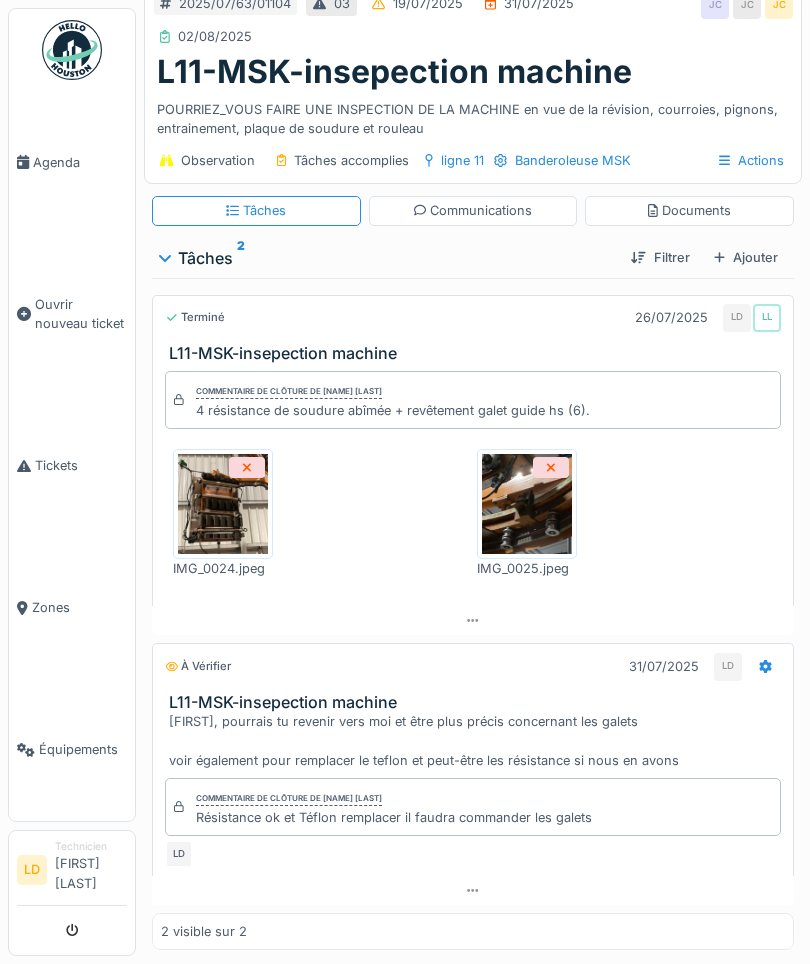 scroll, scrollTop: 0, scrollLeft: 0, axis: both 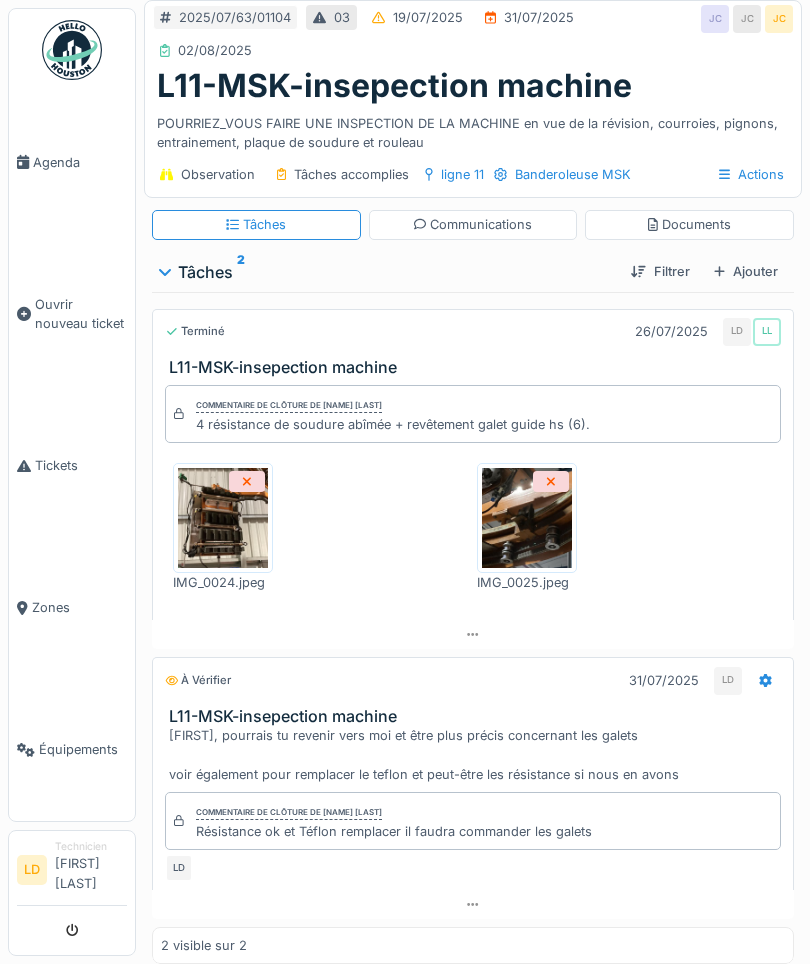click on "Agenda" at bounding box center [80, 162] 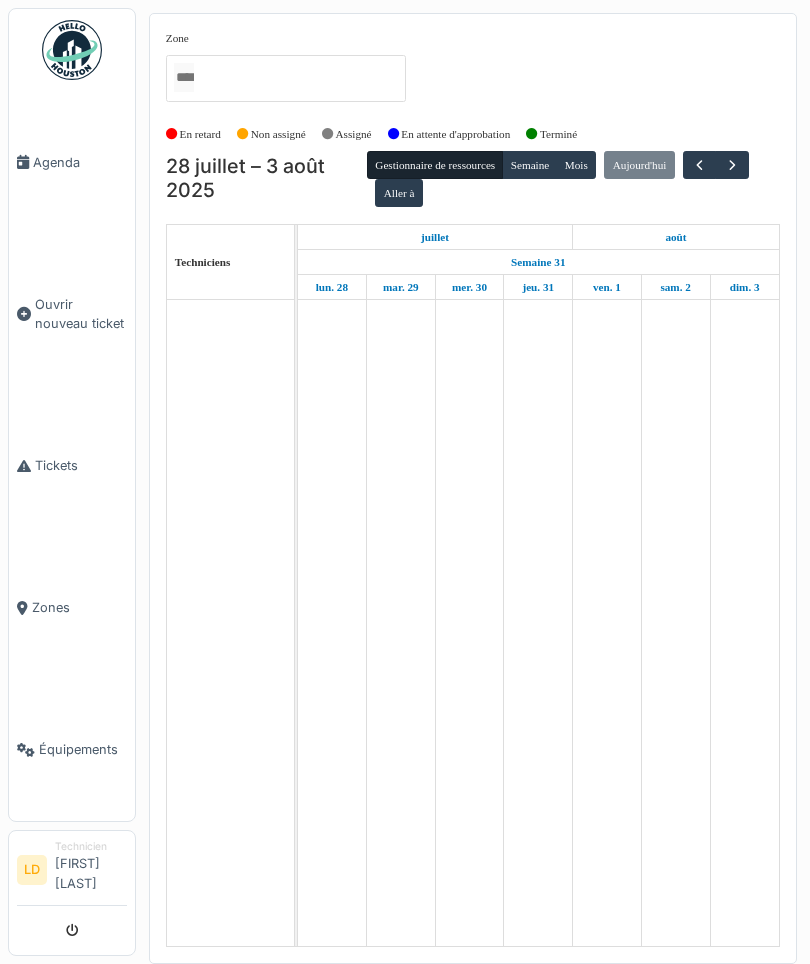 scroll, scrollTop: 0, scrollLeft: 0, axis: both 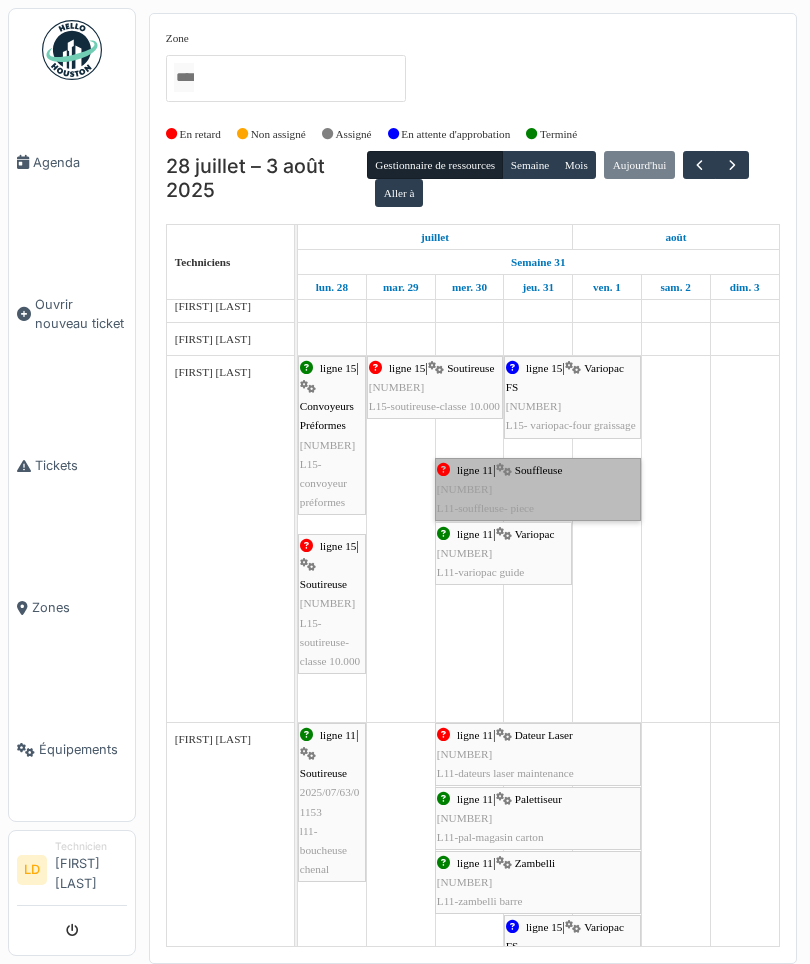 click on "ligne 11
|     Souffleuse
2025/08/63/01180
L11-souffleuse- piece" at bounding box center (538, 490) 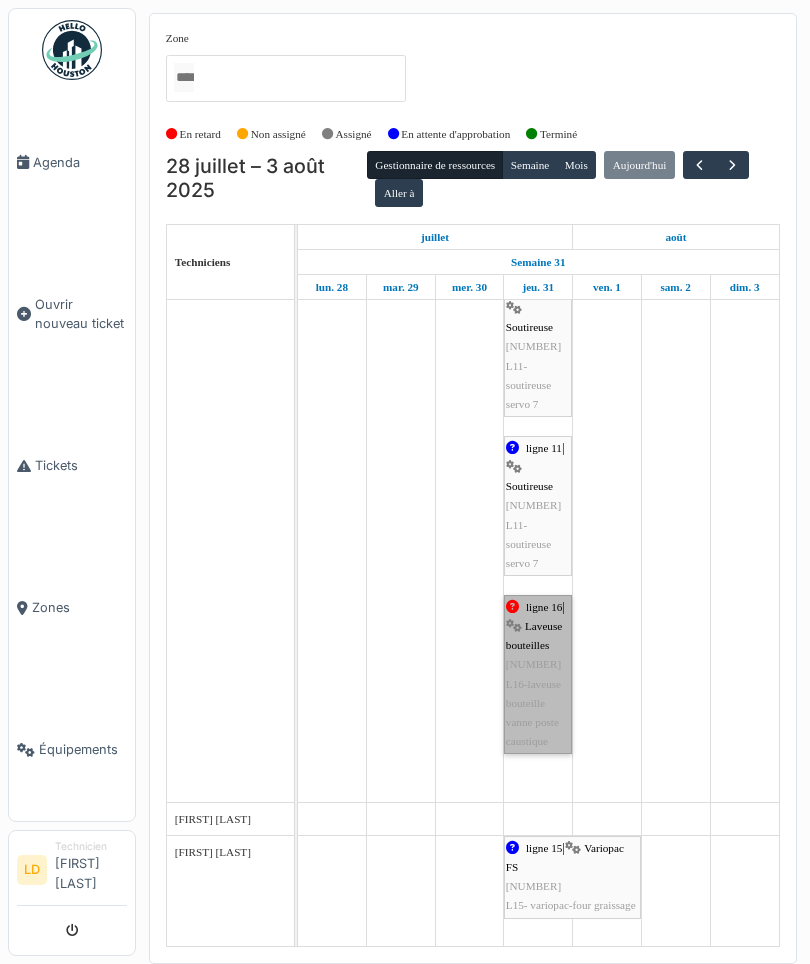 click on "ligne 16
|     Laveuse bouteilles
2025/08/63/01200
L16-laveuse bouteille vanne poste caustique" at bounding box center [538, 675] 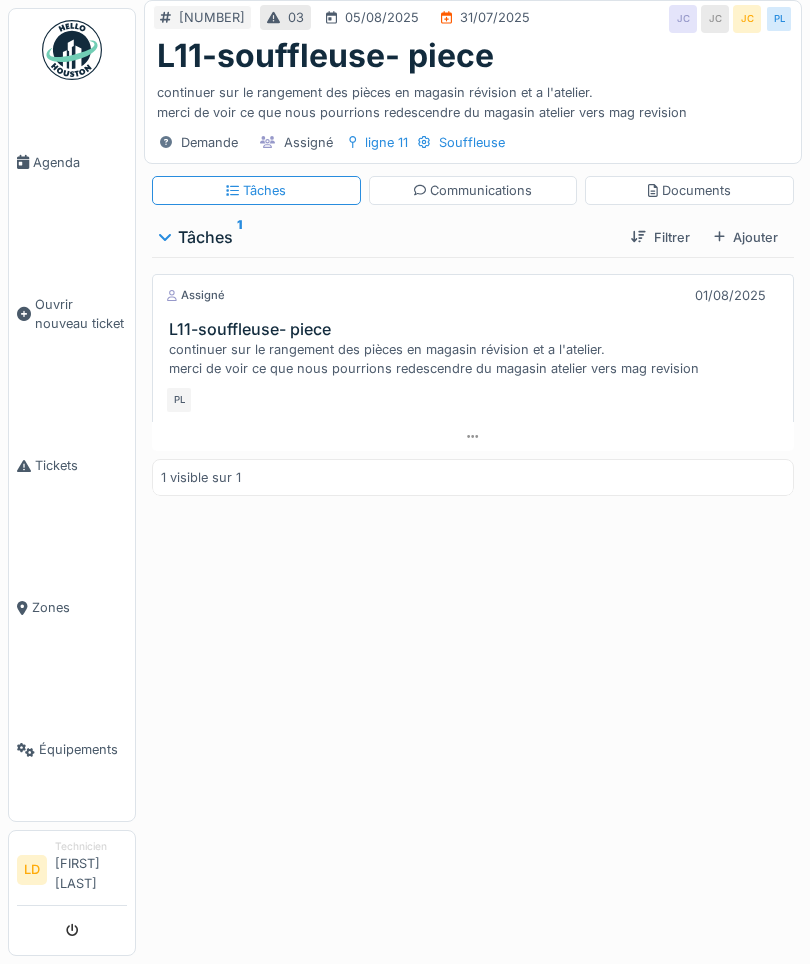 scroll, scrollTop: 0, scrollLeft: 0, axis: both 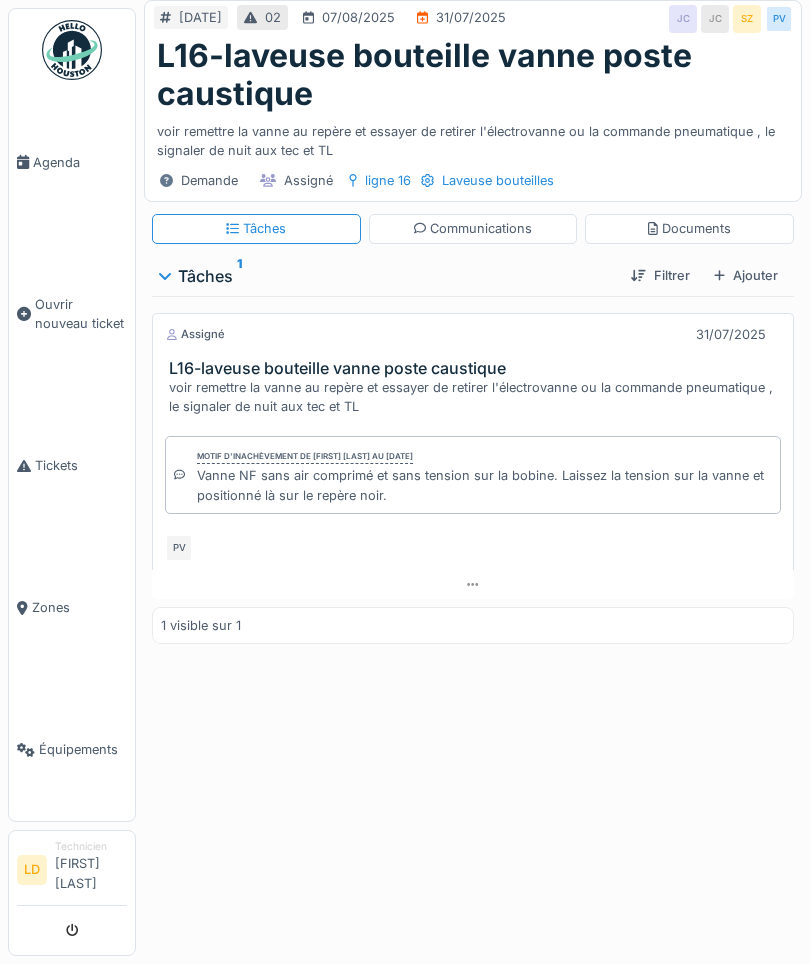 click on "Agenda" at bounding box center [80, 162] 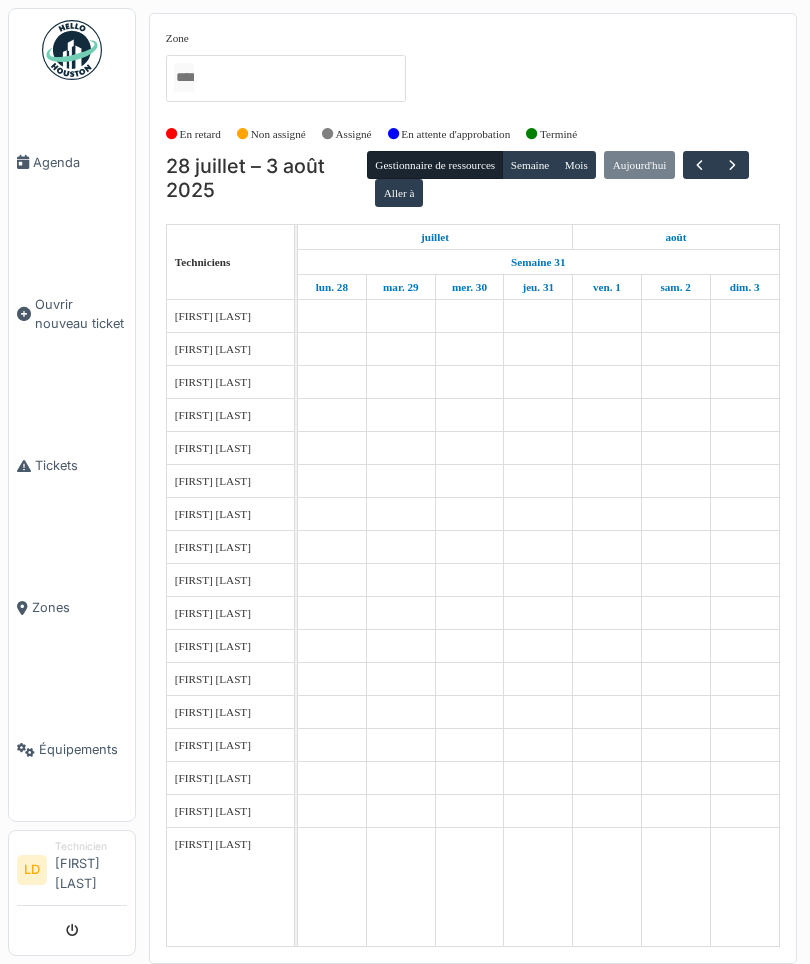 scroll, scrollTop: 0, scrollLeft: 0, axis: both 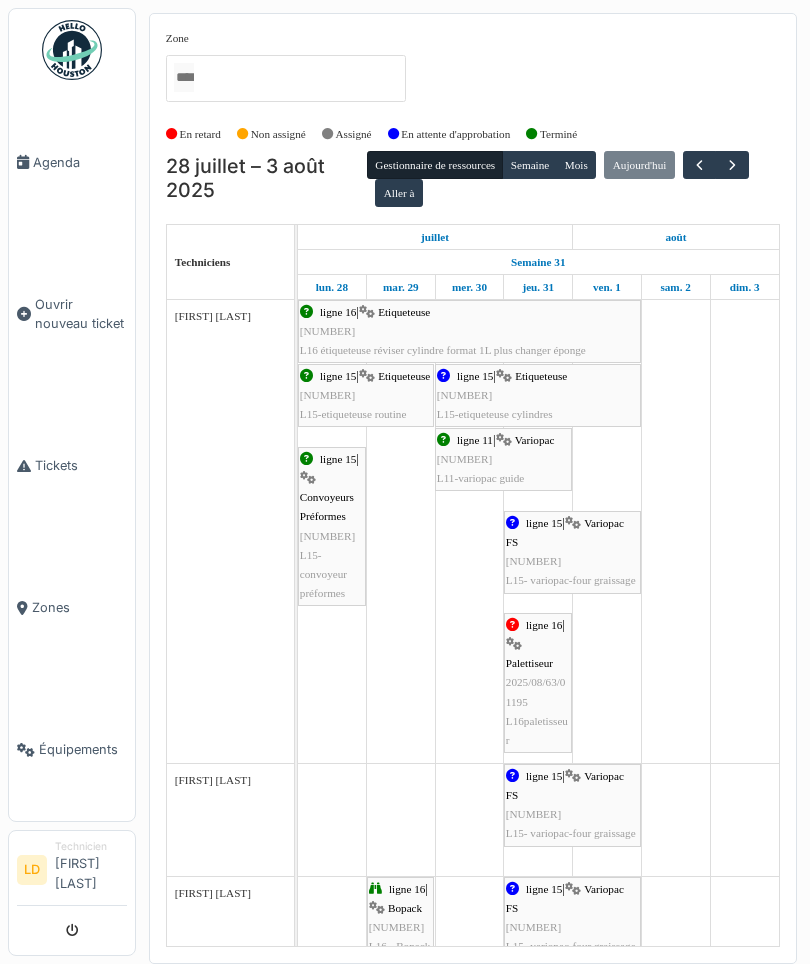 click on "Technicien
Laurent Dardenne" at bounding box center [91, 870] 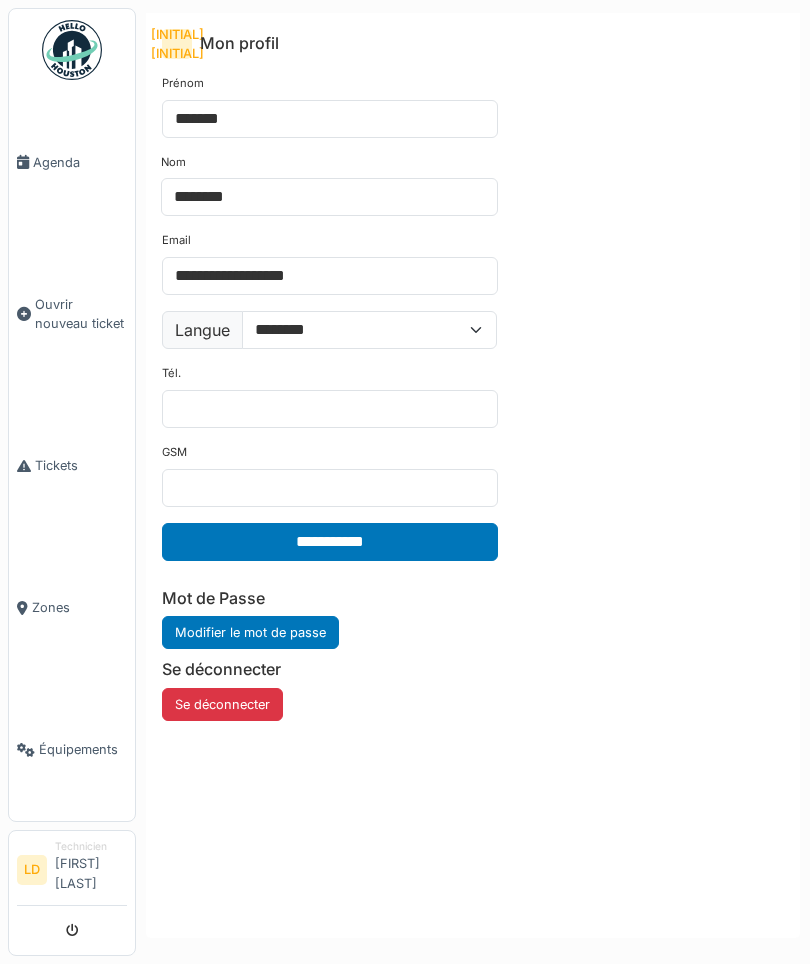 scroll, scrollTop: 0, scrollLeft: 0, axis: both 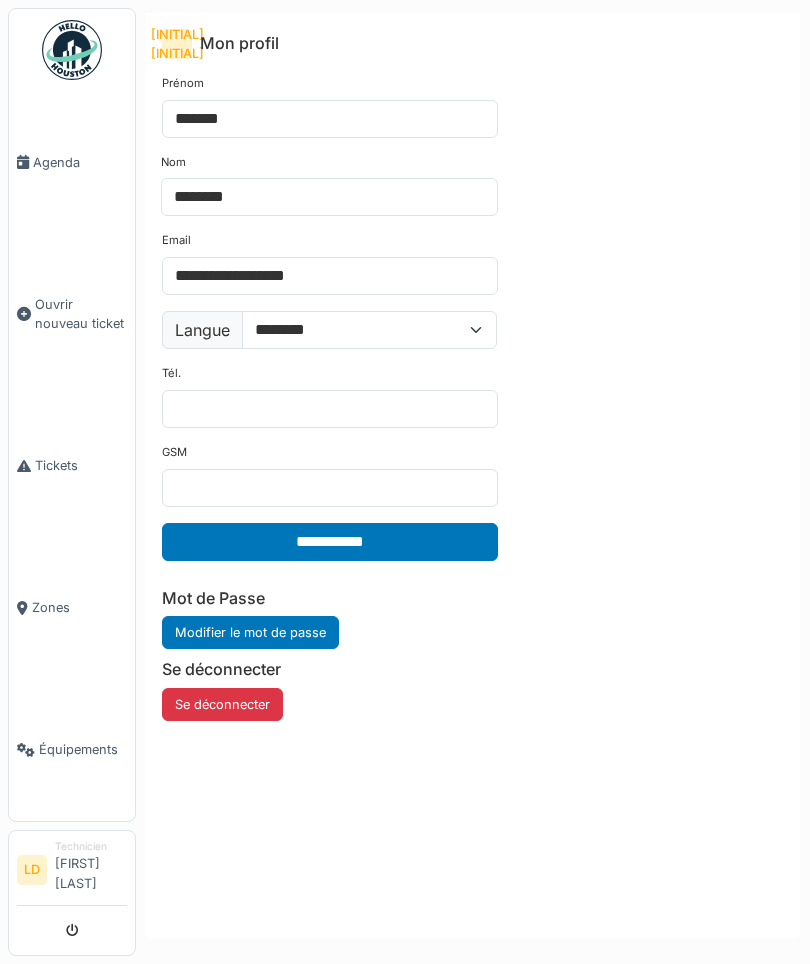 click at bounding box center [72, 50] 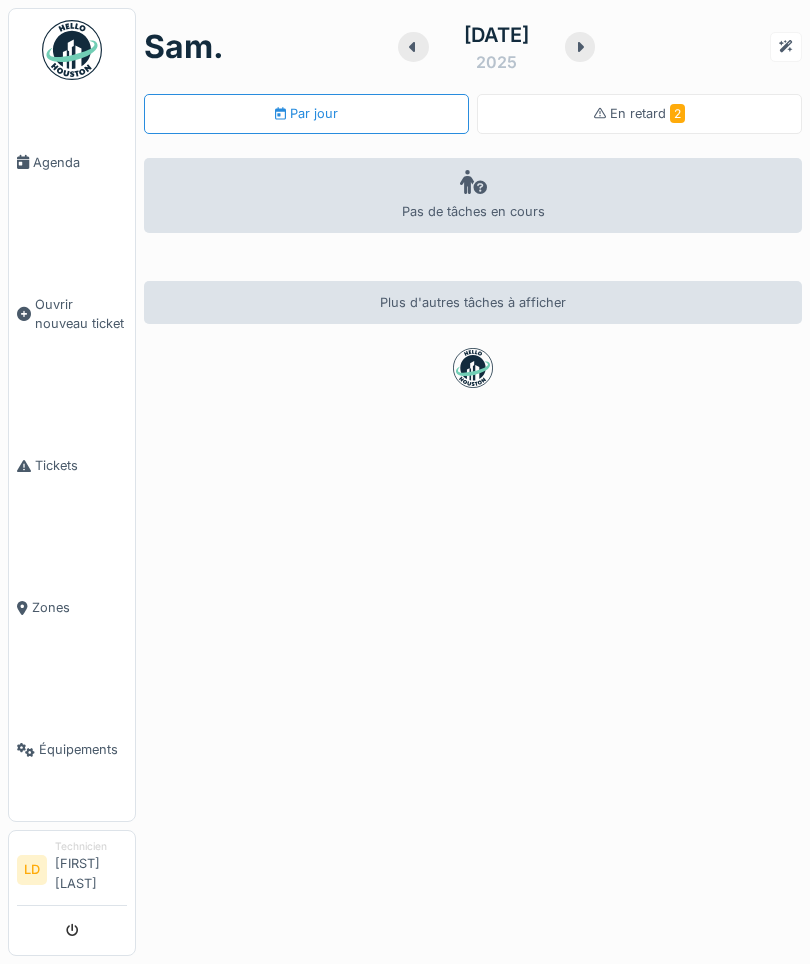 scroll, scrollTop: 0, scrollLeft: 0, axis: both 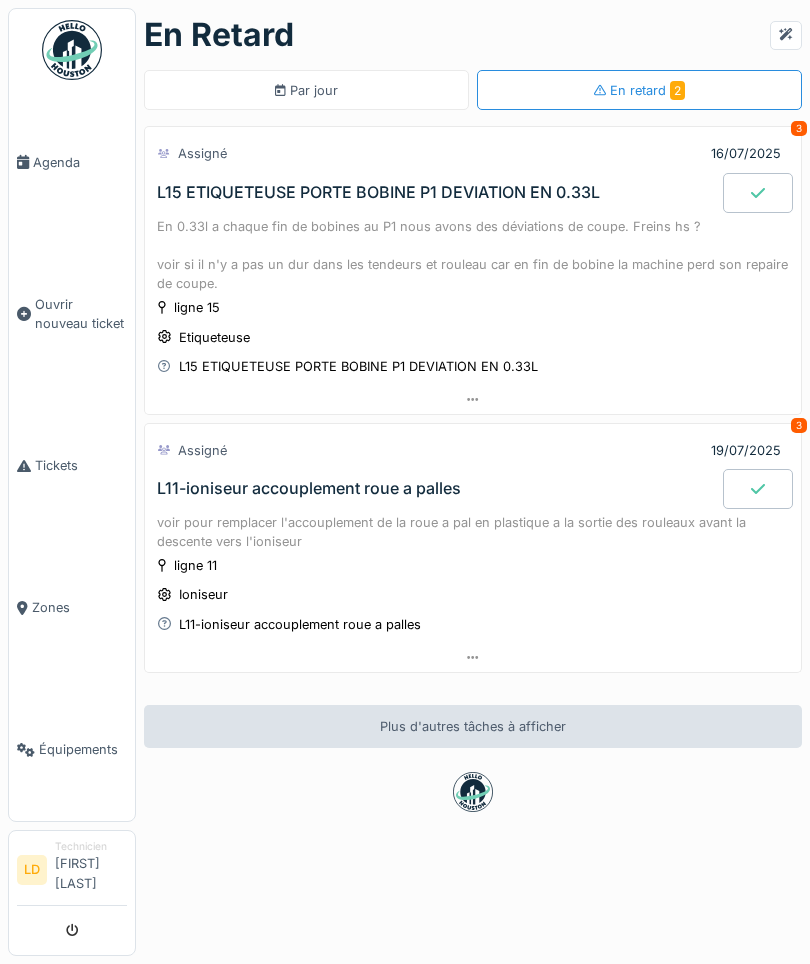 click 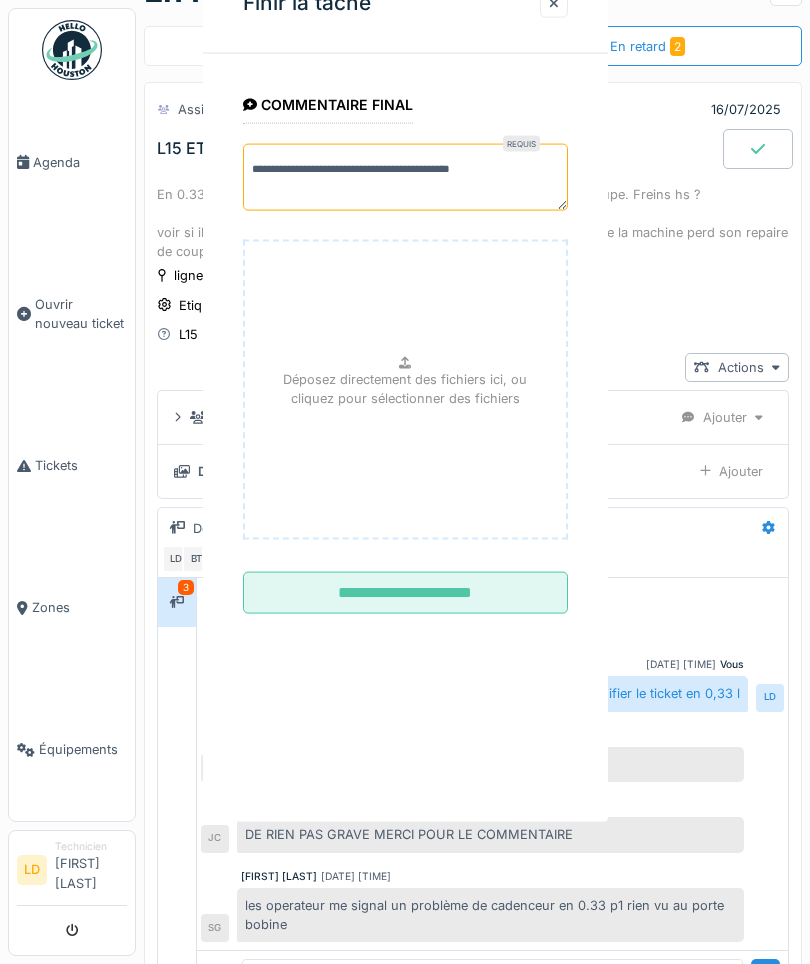 scroll, scrollTop: 46, scrollLeft: 0, axis: vertical 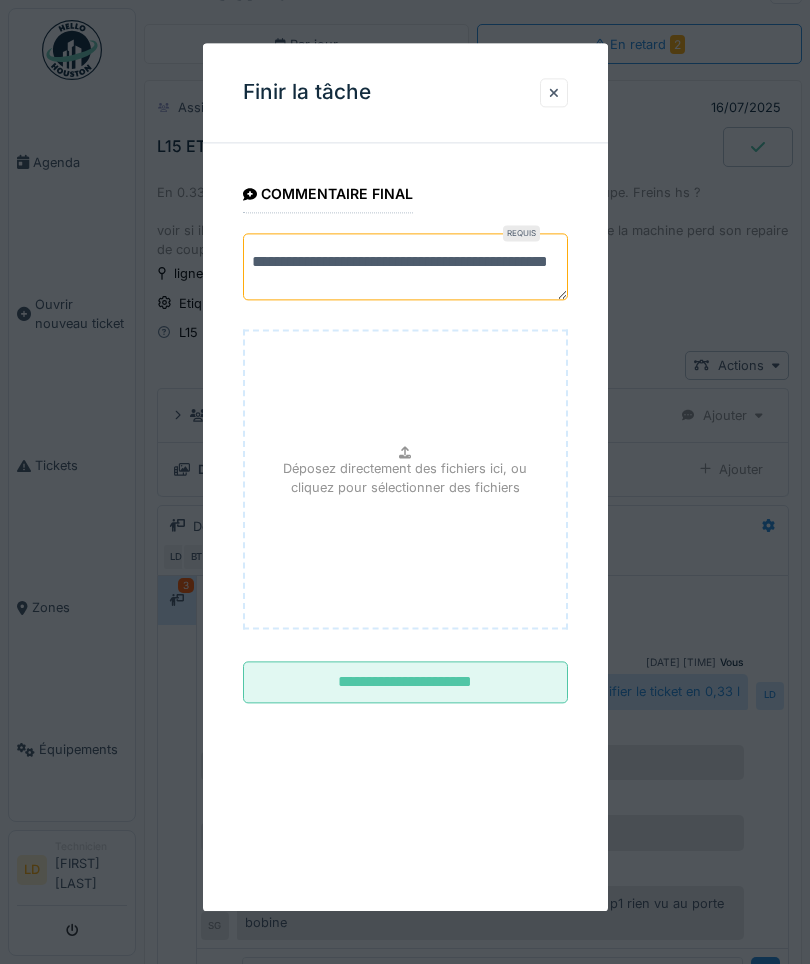 click on "**********" at bounding box center [405, 266] 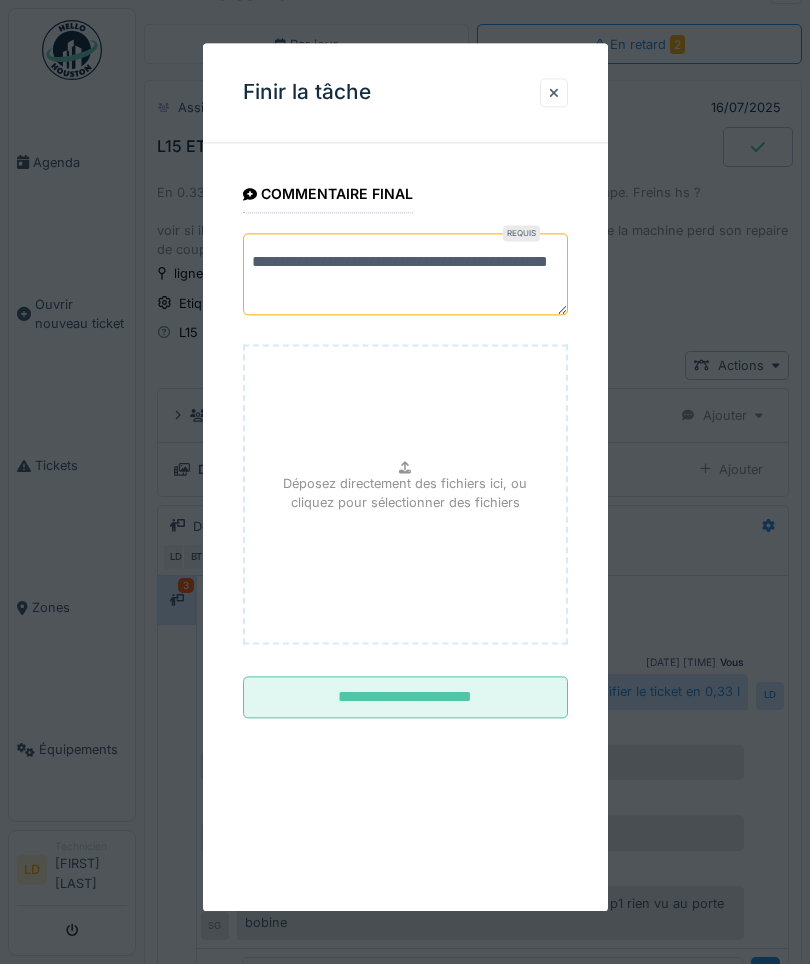 click on "**********" at bounding box center (405, 274) 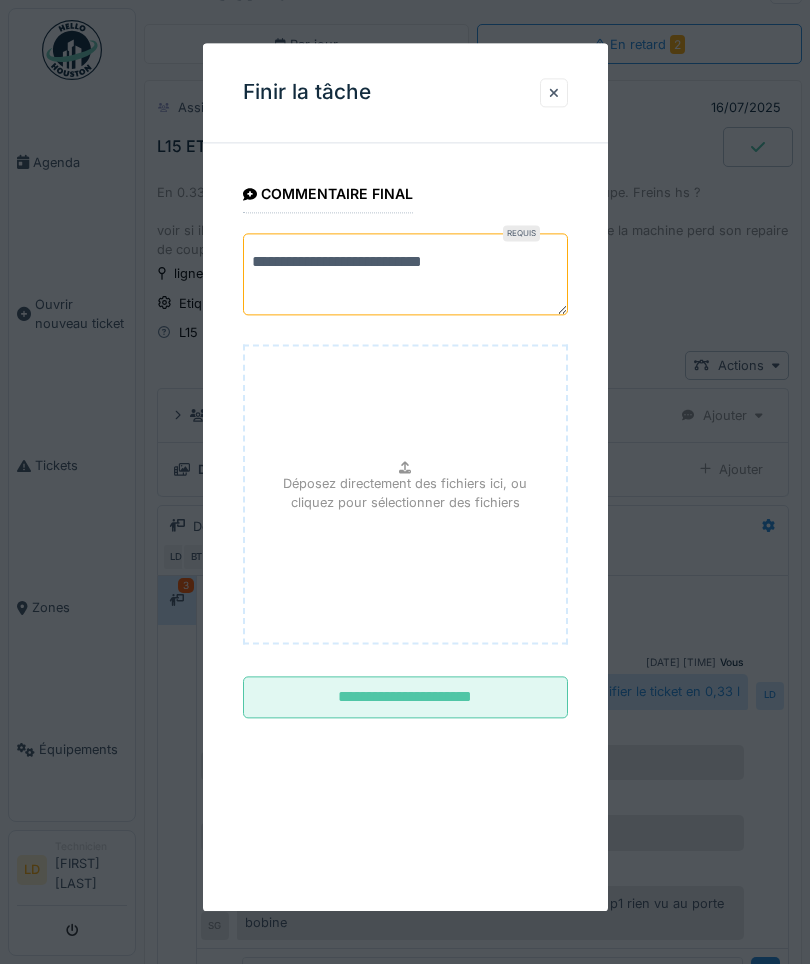 type on "**********" 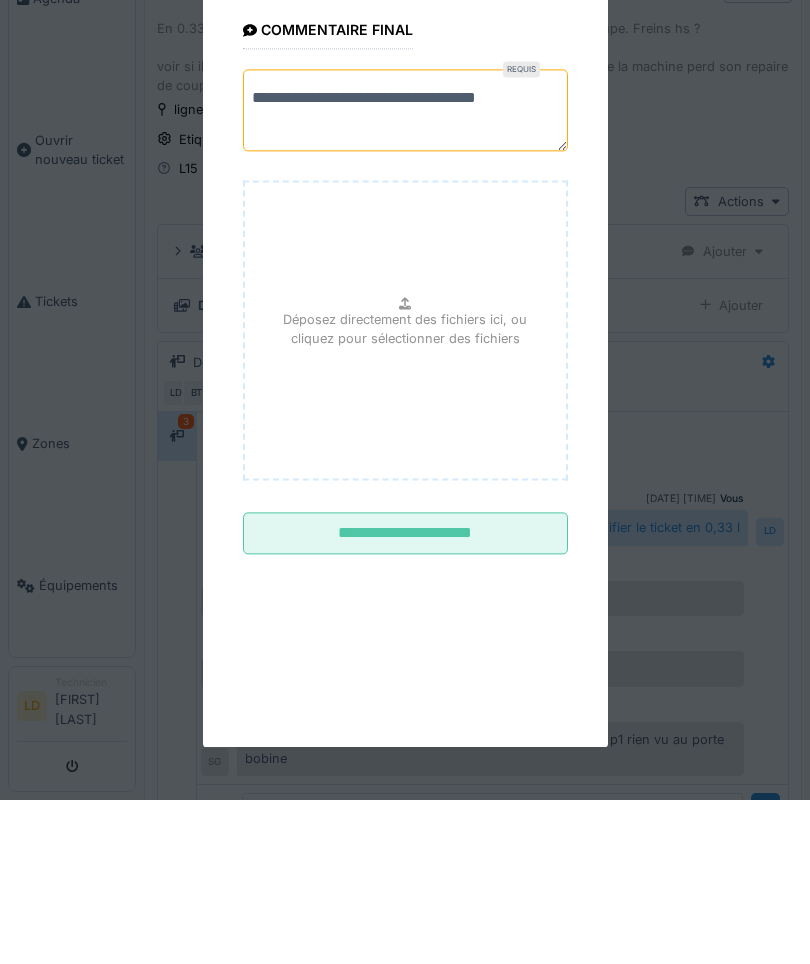 type on "**********" 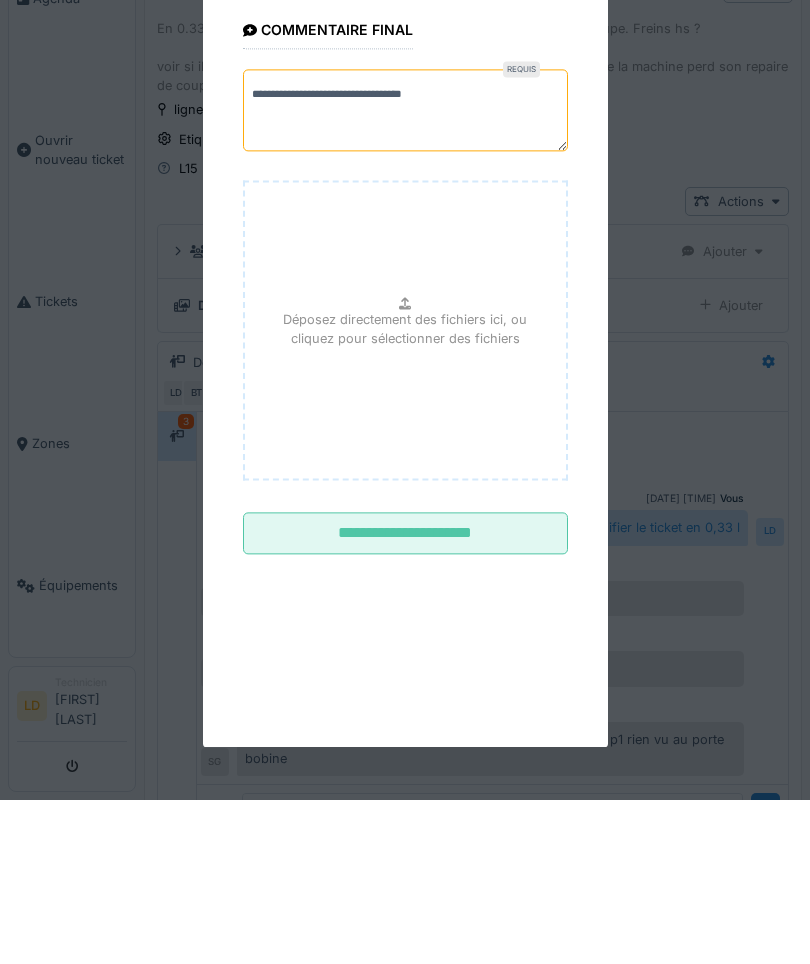 click on "**********" at bounding box center (405, 446) 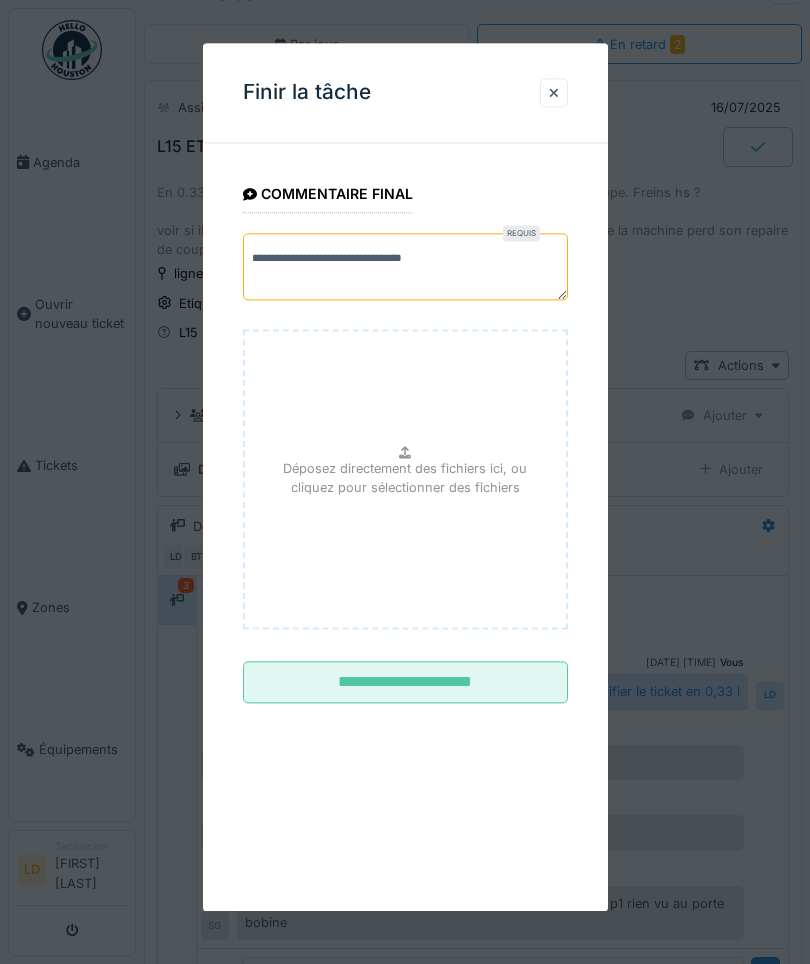 click on "**********" at bounding box center (405, 683) 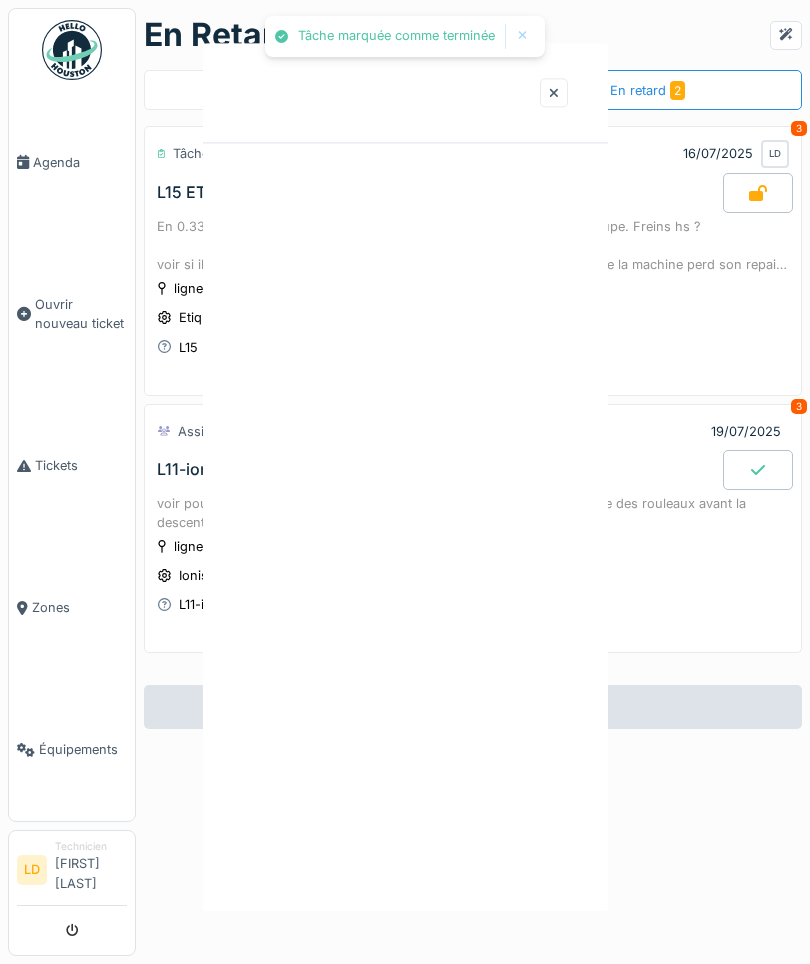 scroll, scrollTop: 0, scrollLeft: 0, axis: both 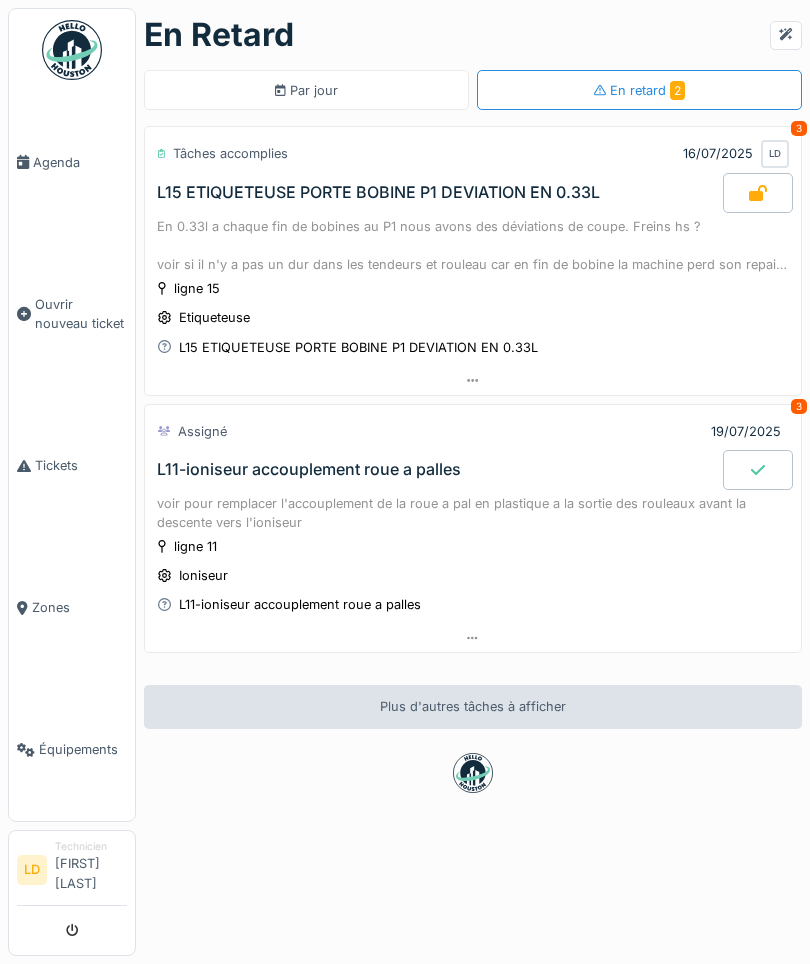 click on "Agenda" at bounding box center (72, 162) 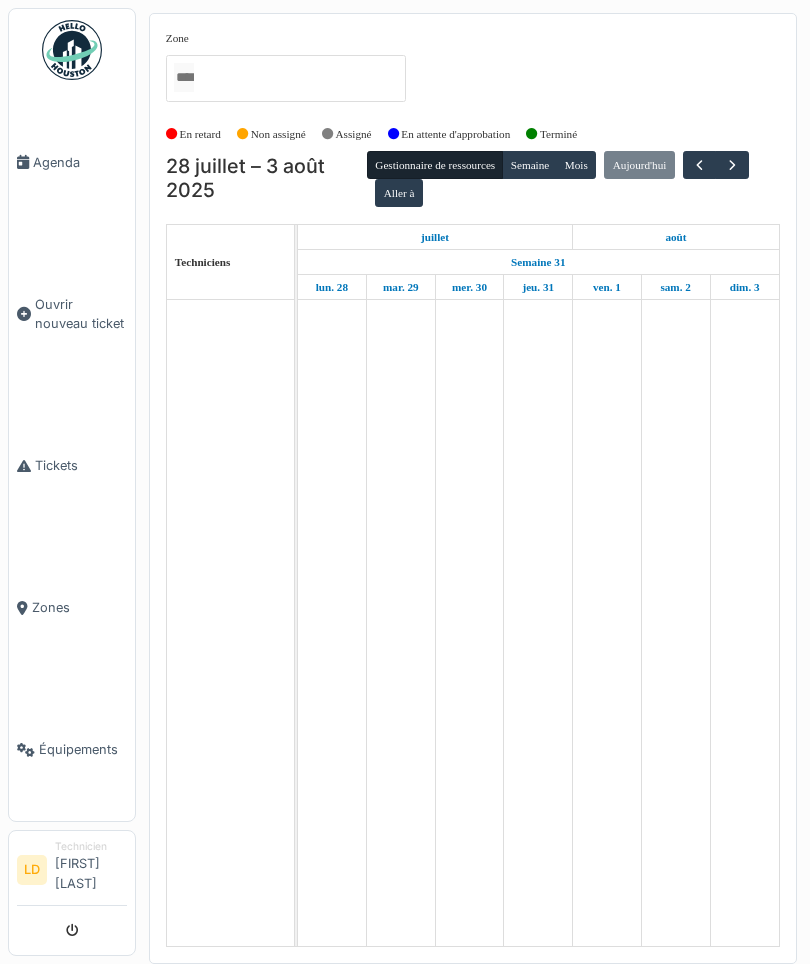 scroll, scrollTop: 0, scrollLeft: 0, axis: both 